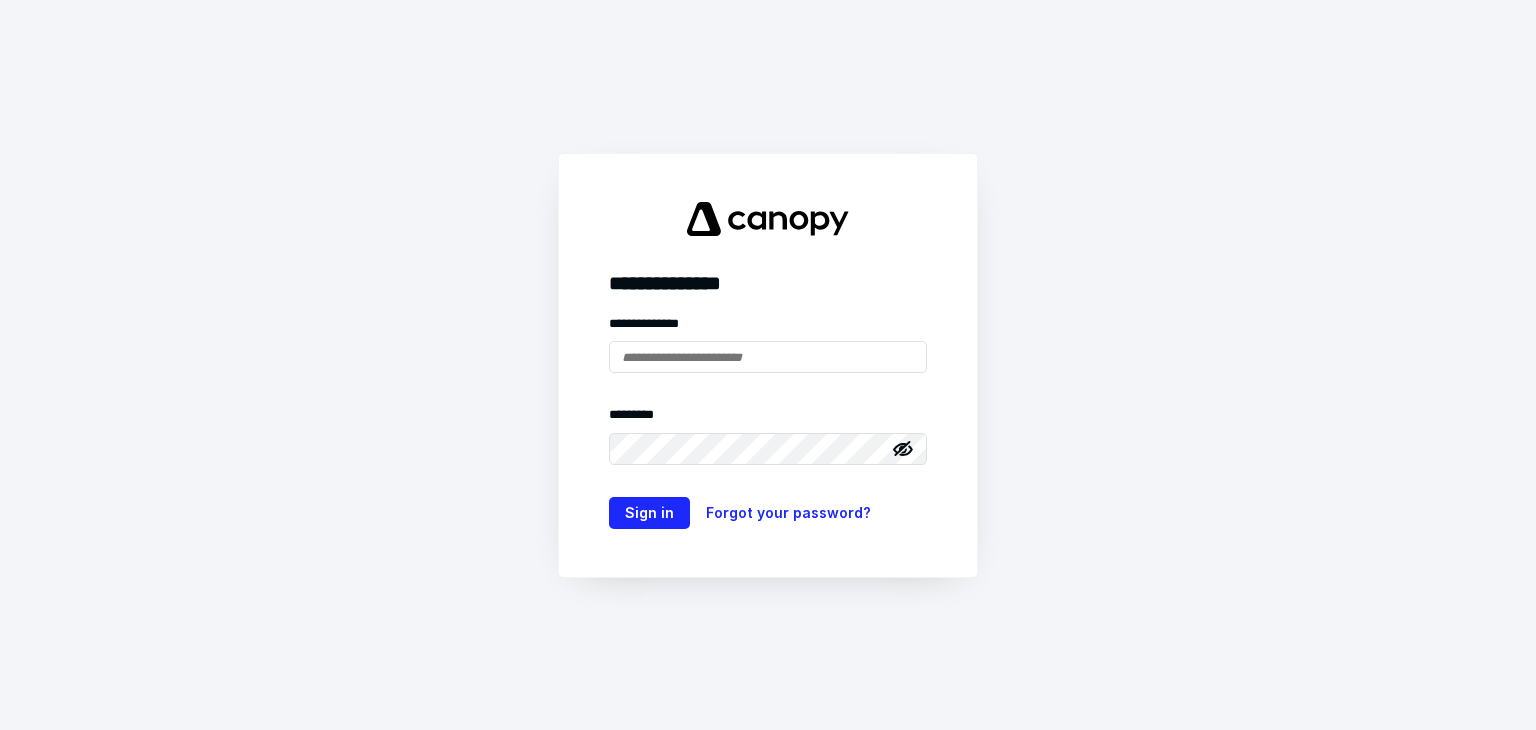 scroll, scrollTop: 0, scrollLeft: 0, axis: both 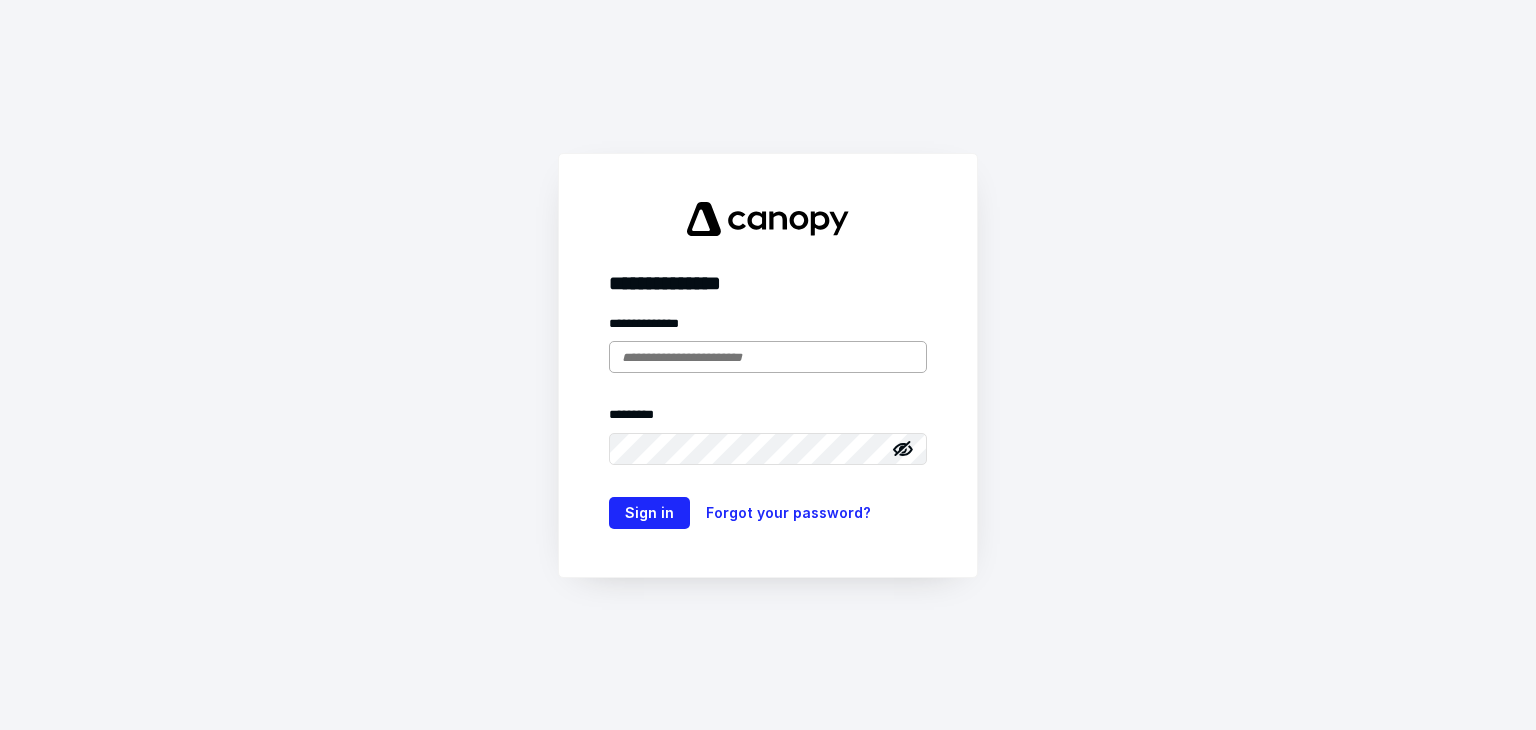 click at bounding box center [768, 357] 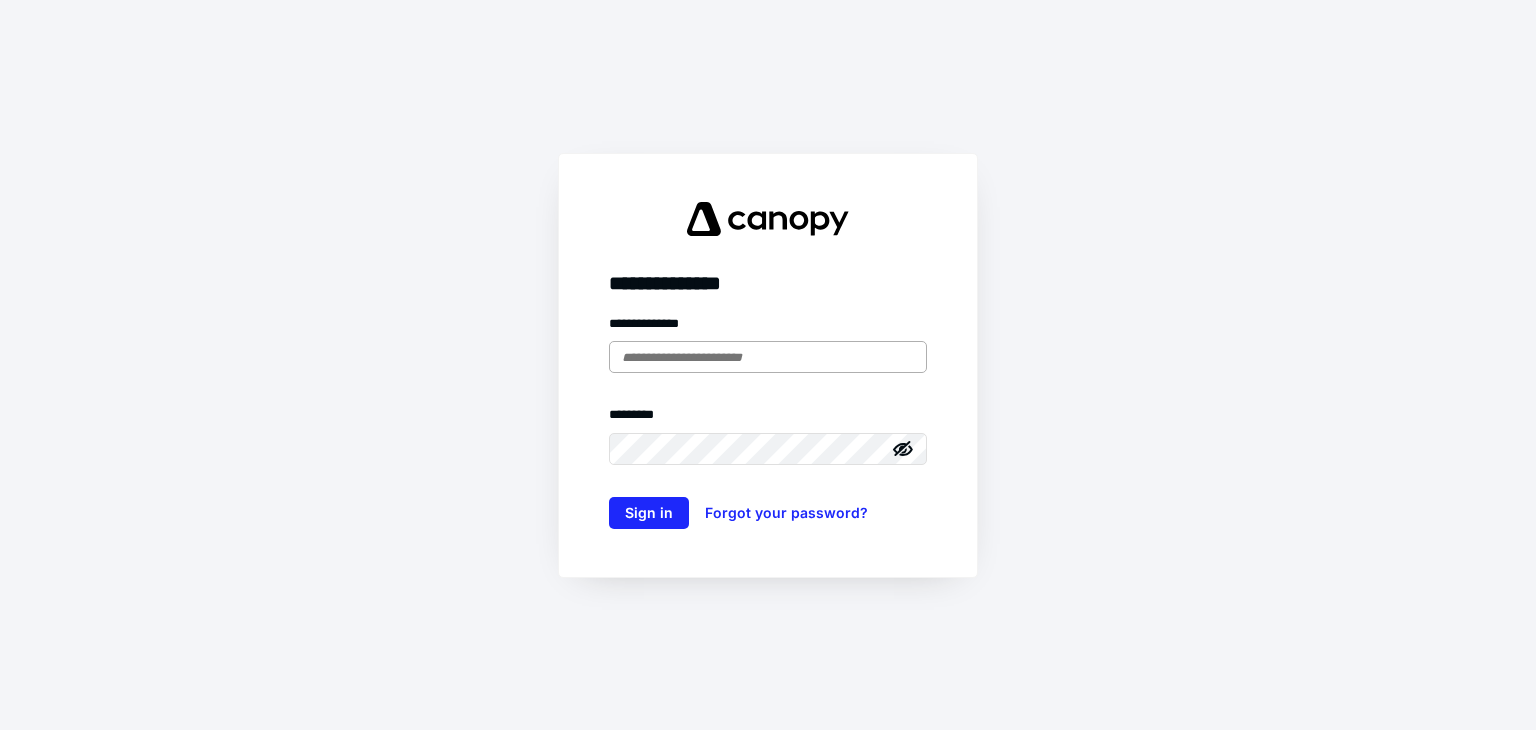 scroll, scrollTop: 0, scrollLeft: 0, axis: both 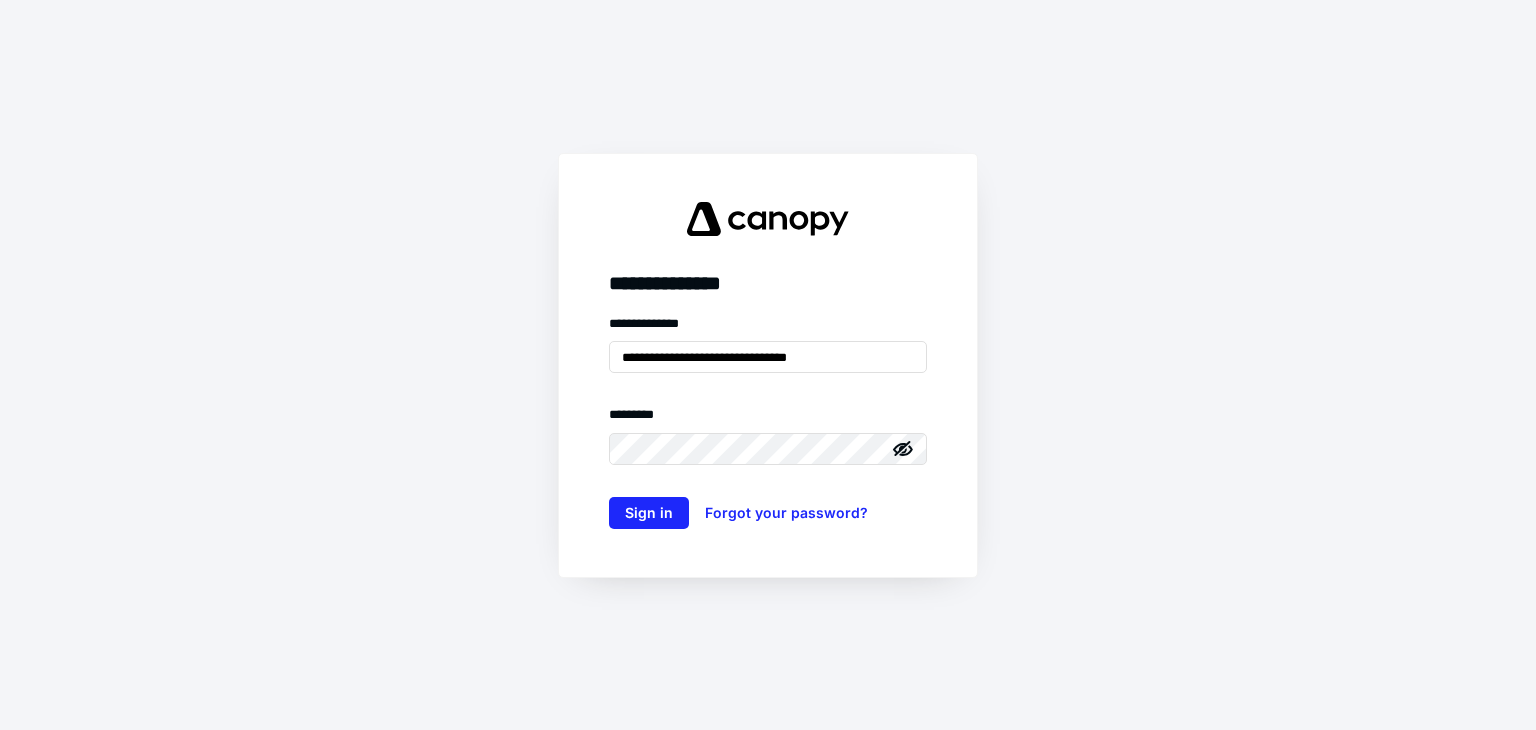 click 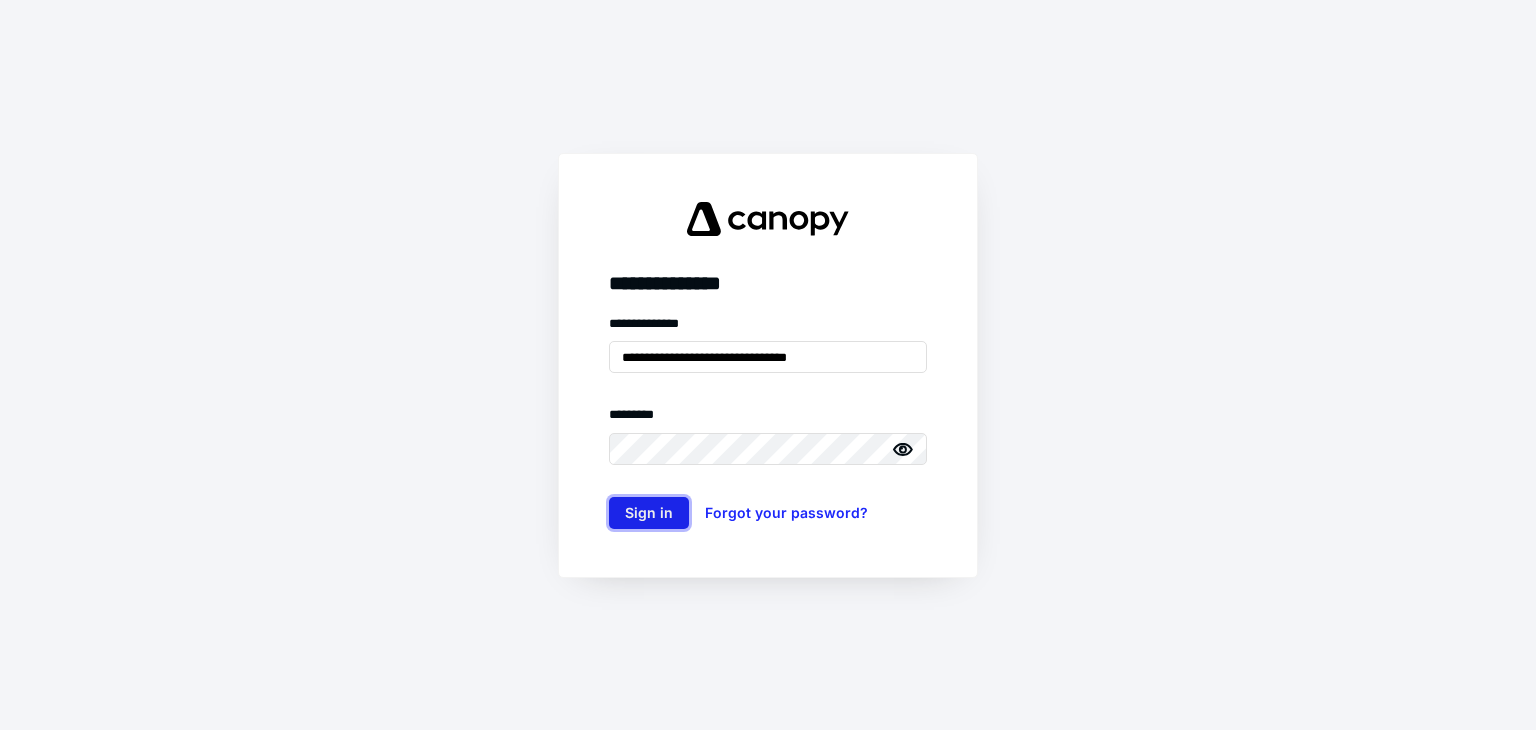 click on "Sign in" at bounding box center (649, 513) 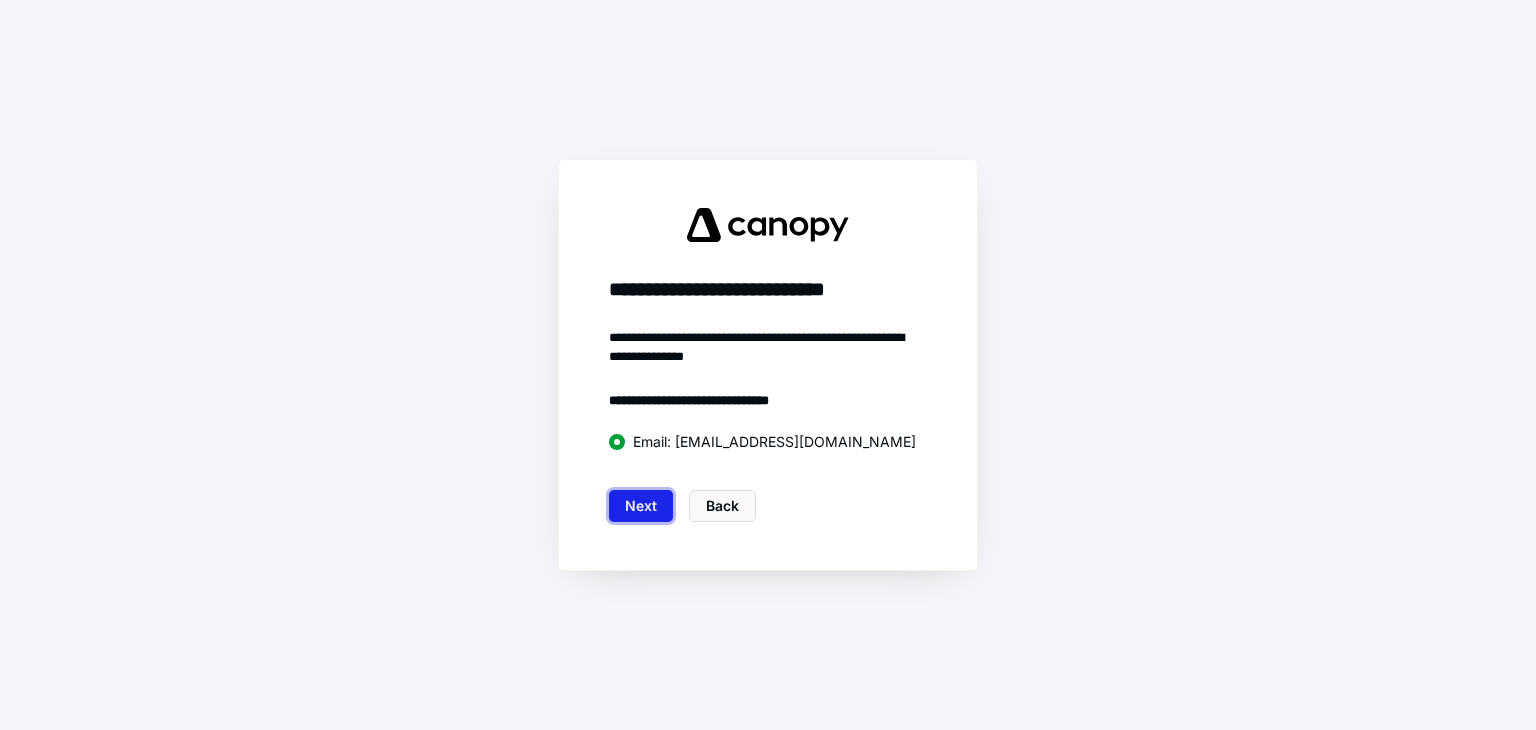 click on "Next" at bounding box center (641, 506) 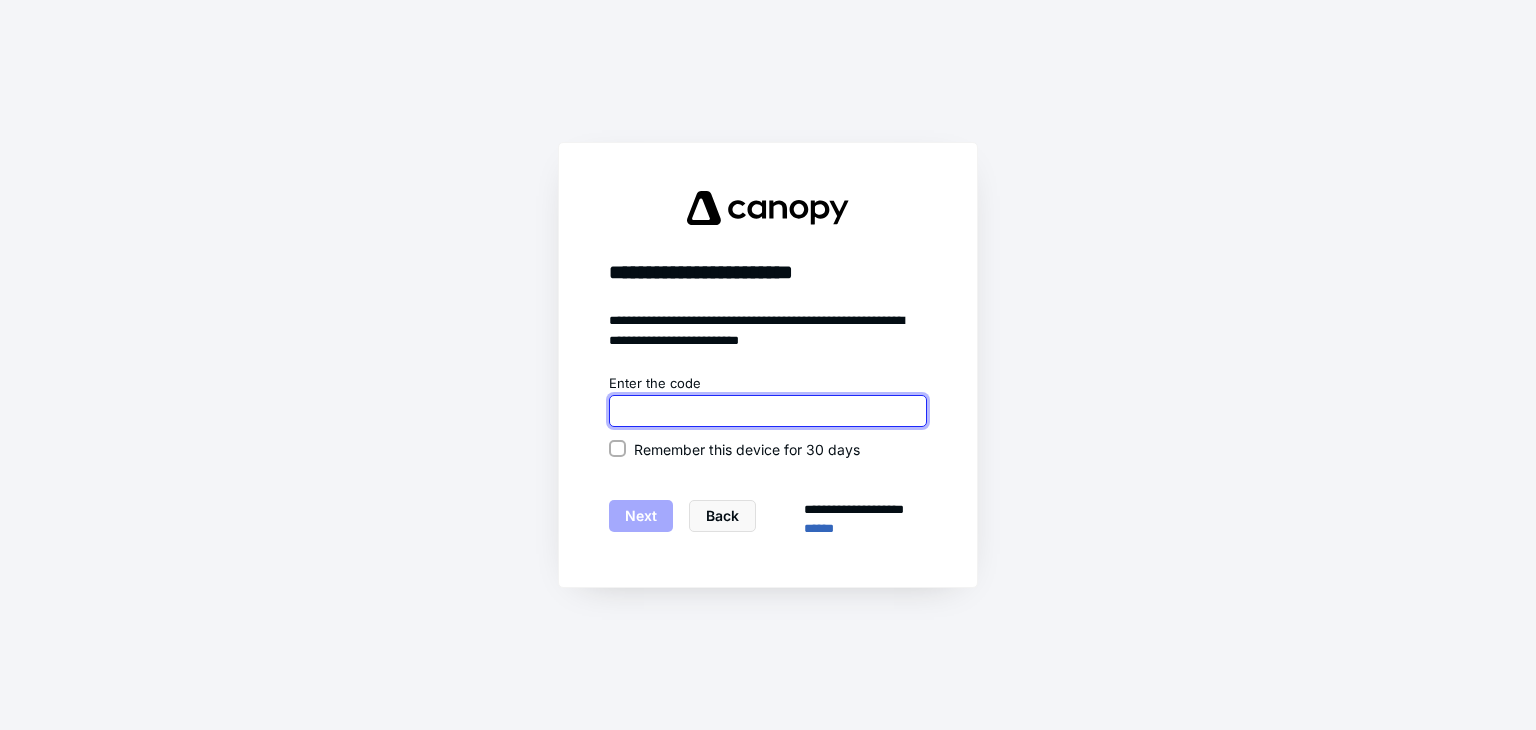 click at bounding box center (768, 411) 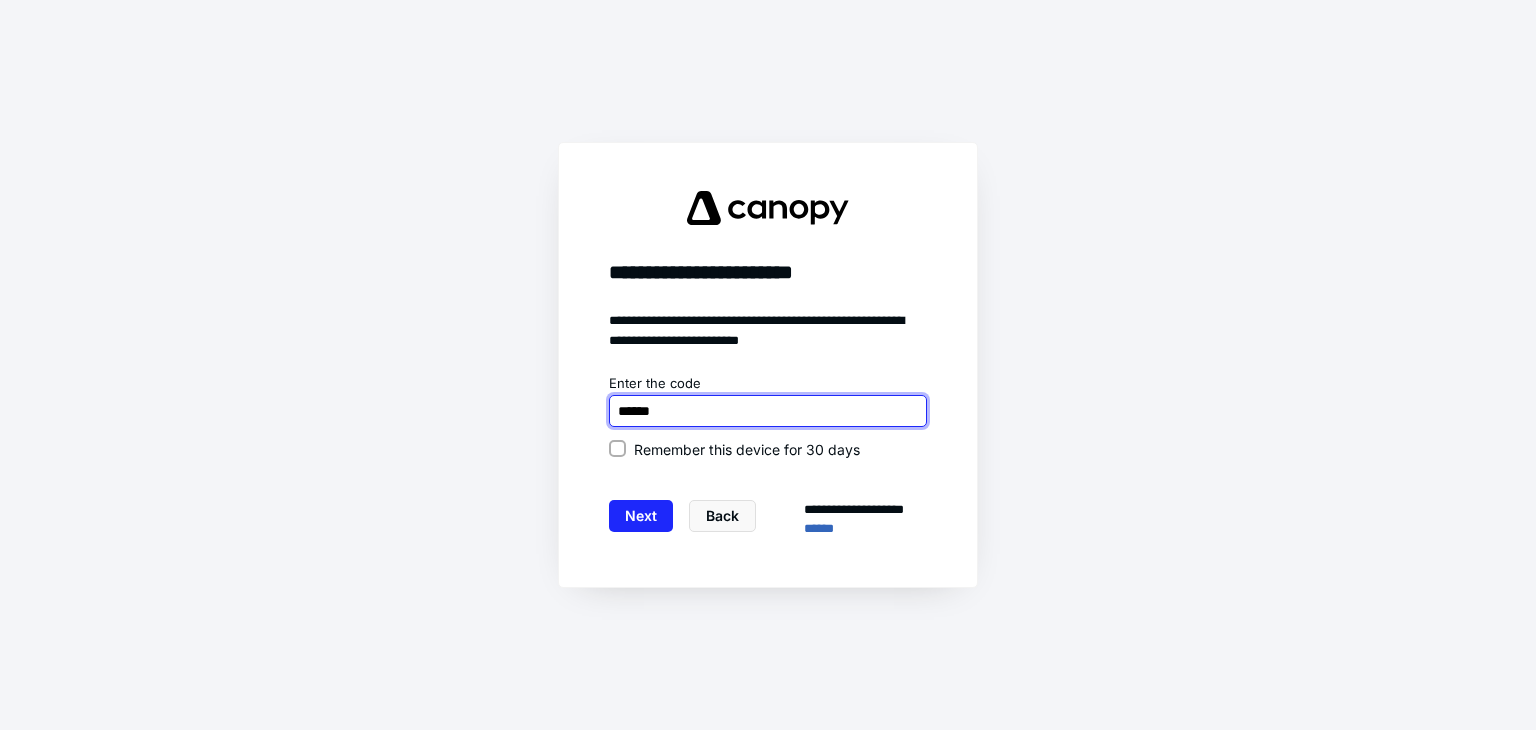 type on "******" 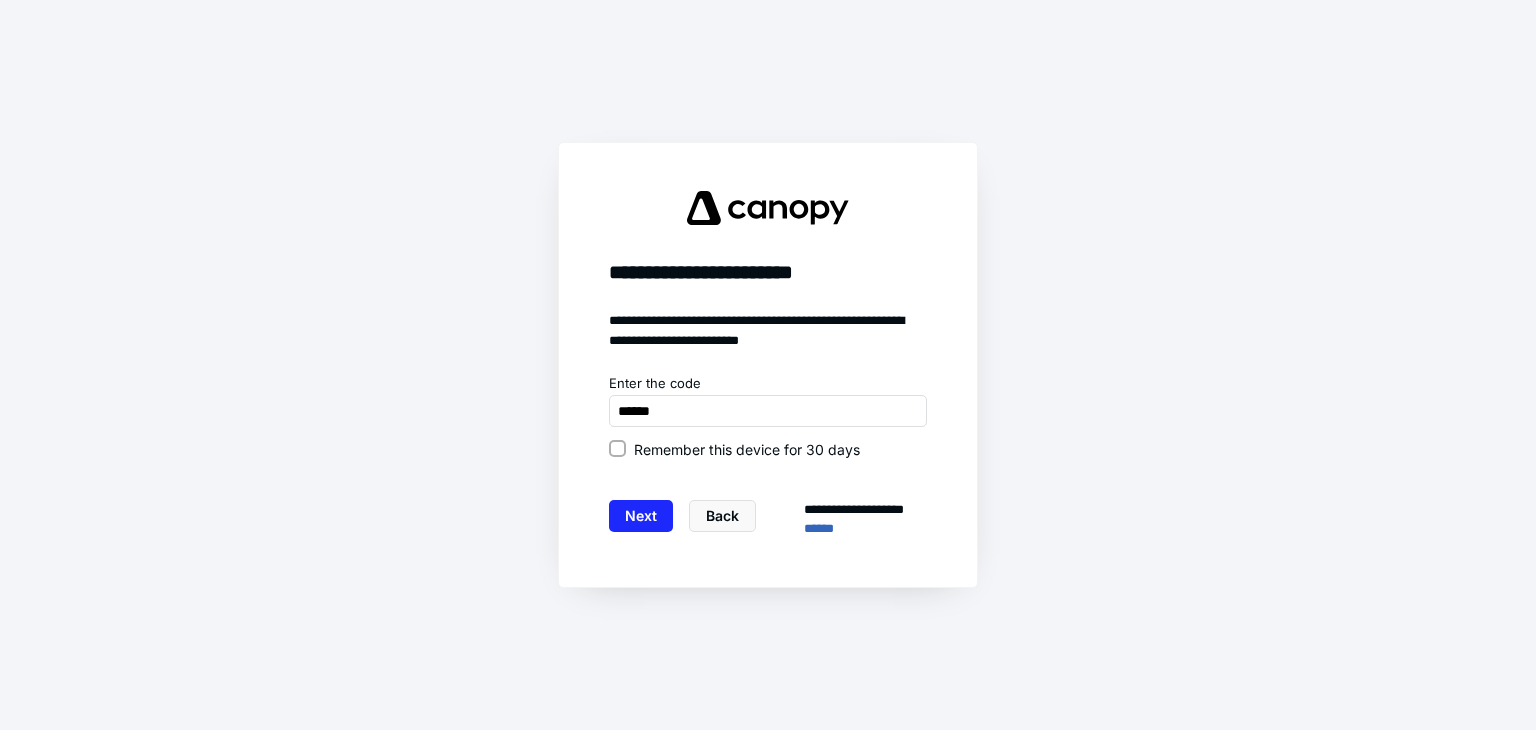 click 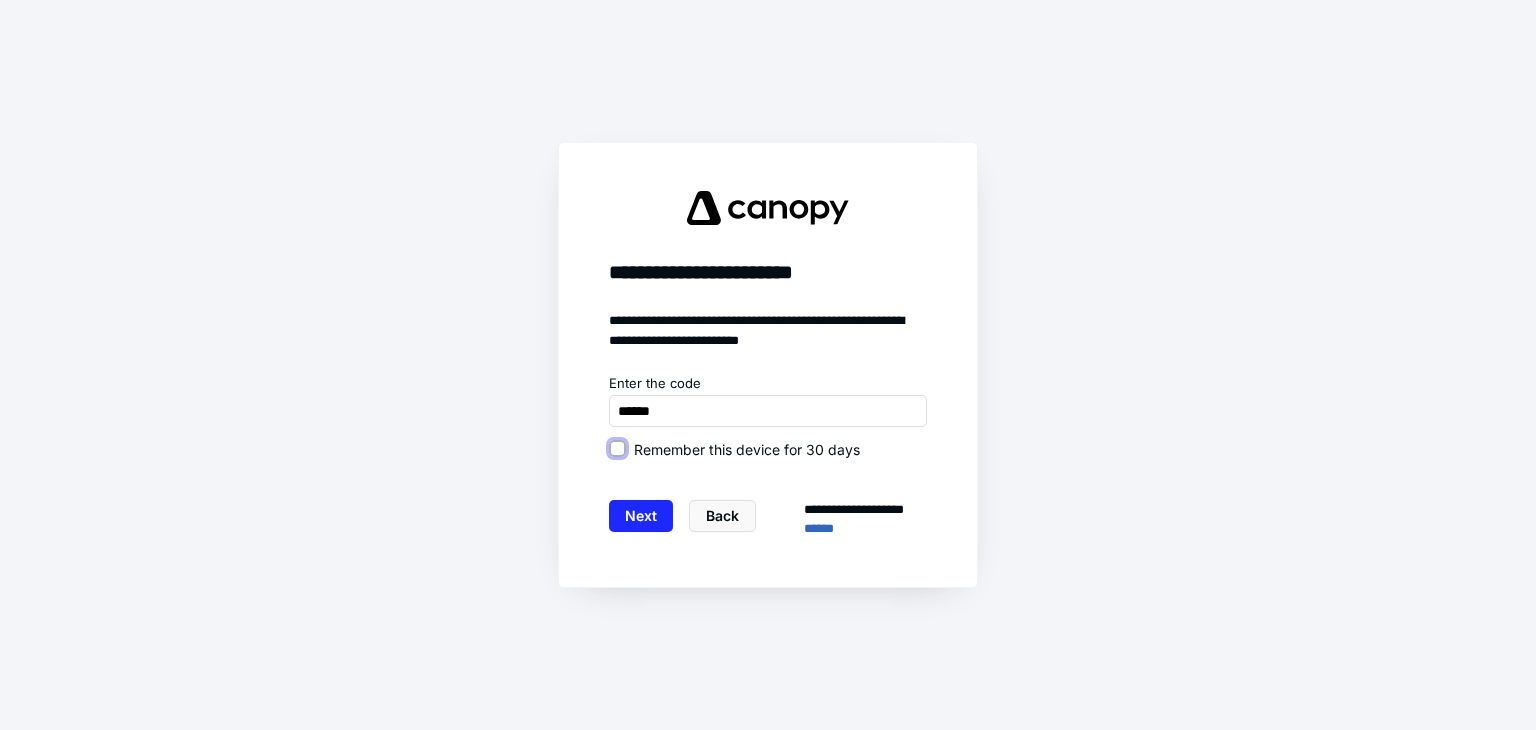 click on "Remember this device for 30 days" at bounding box center (617, 449) 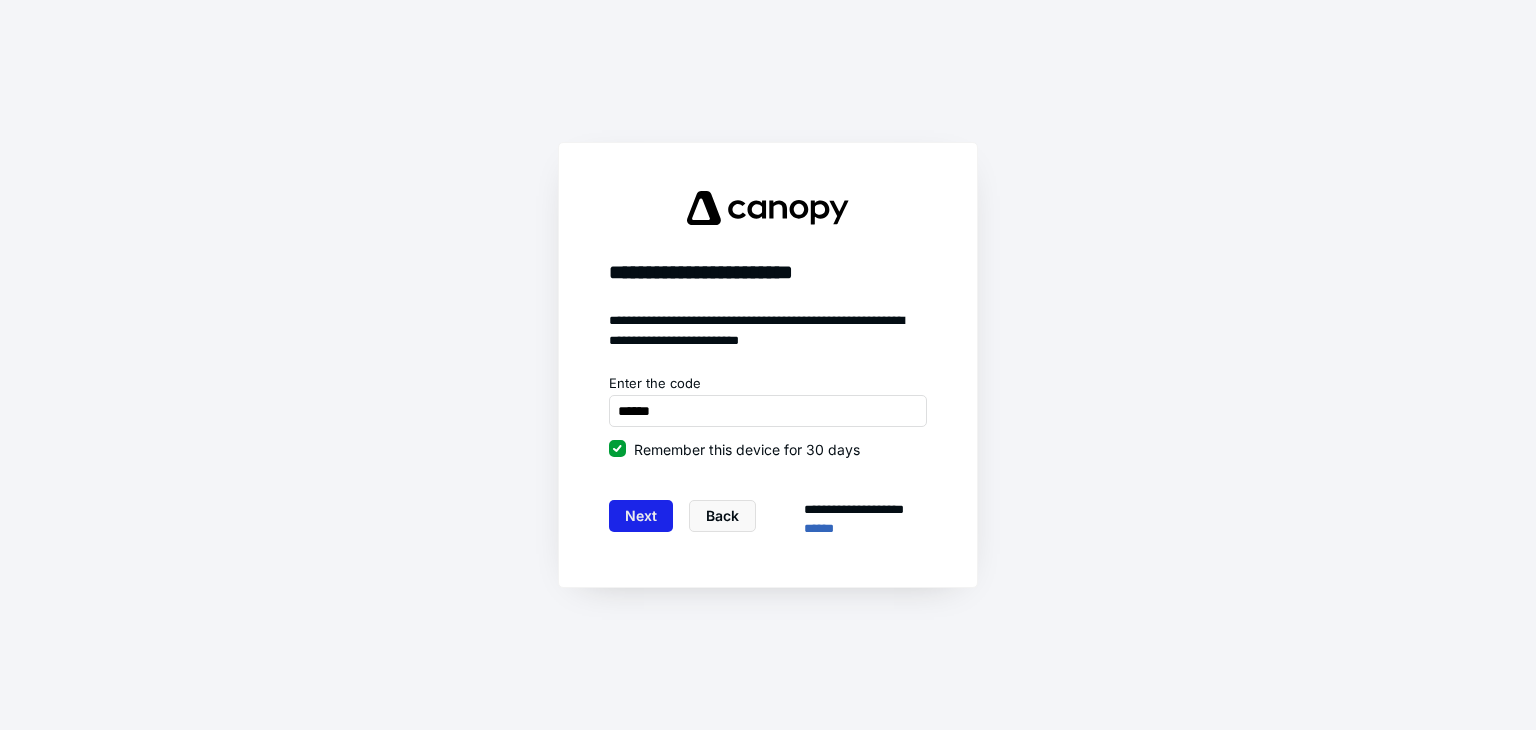 click on "Next" at bounding box center [641, 516] 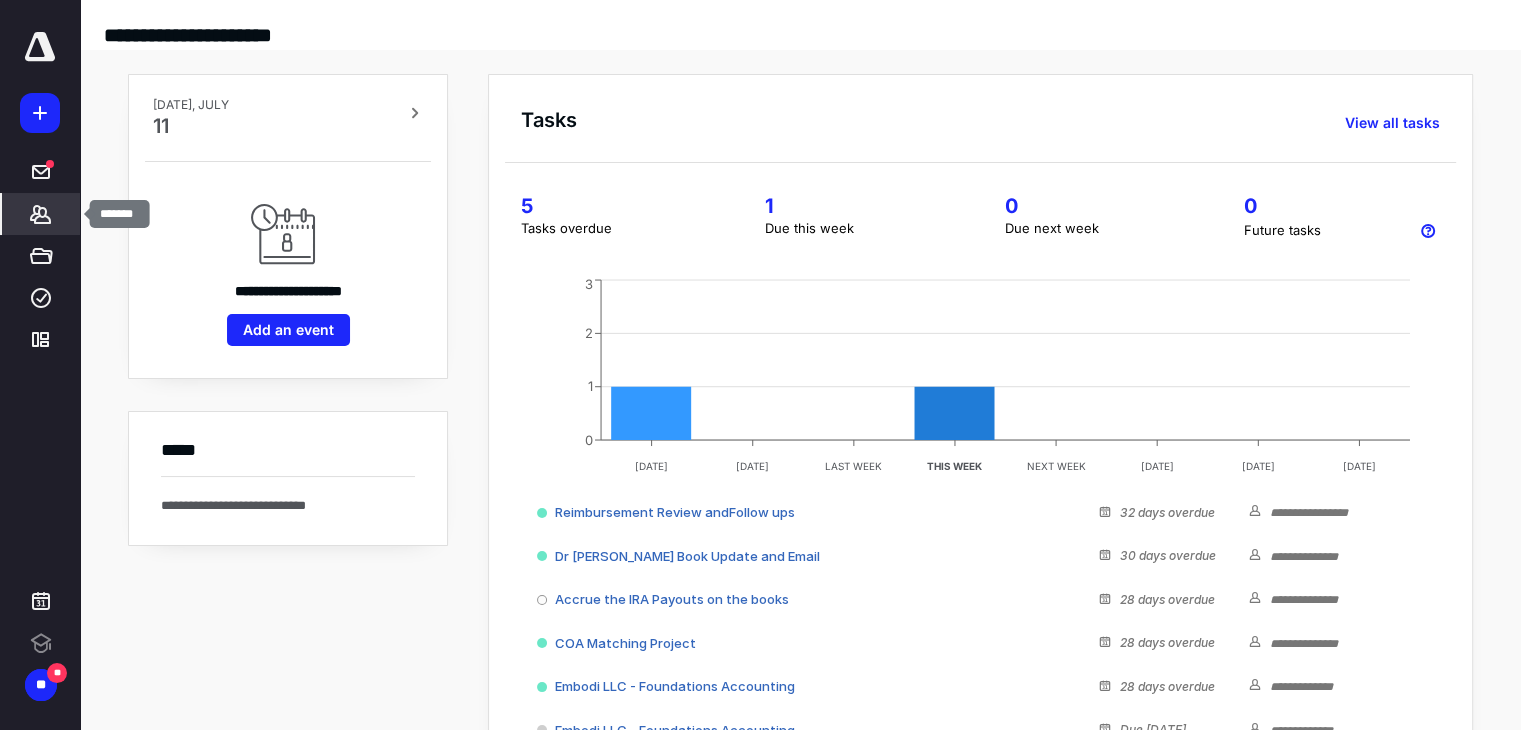 click 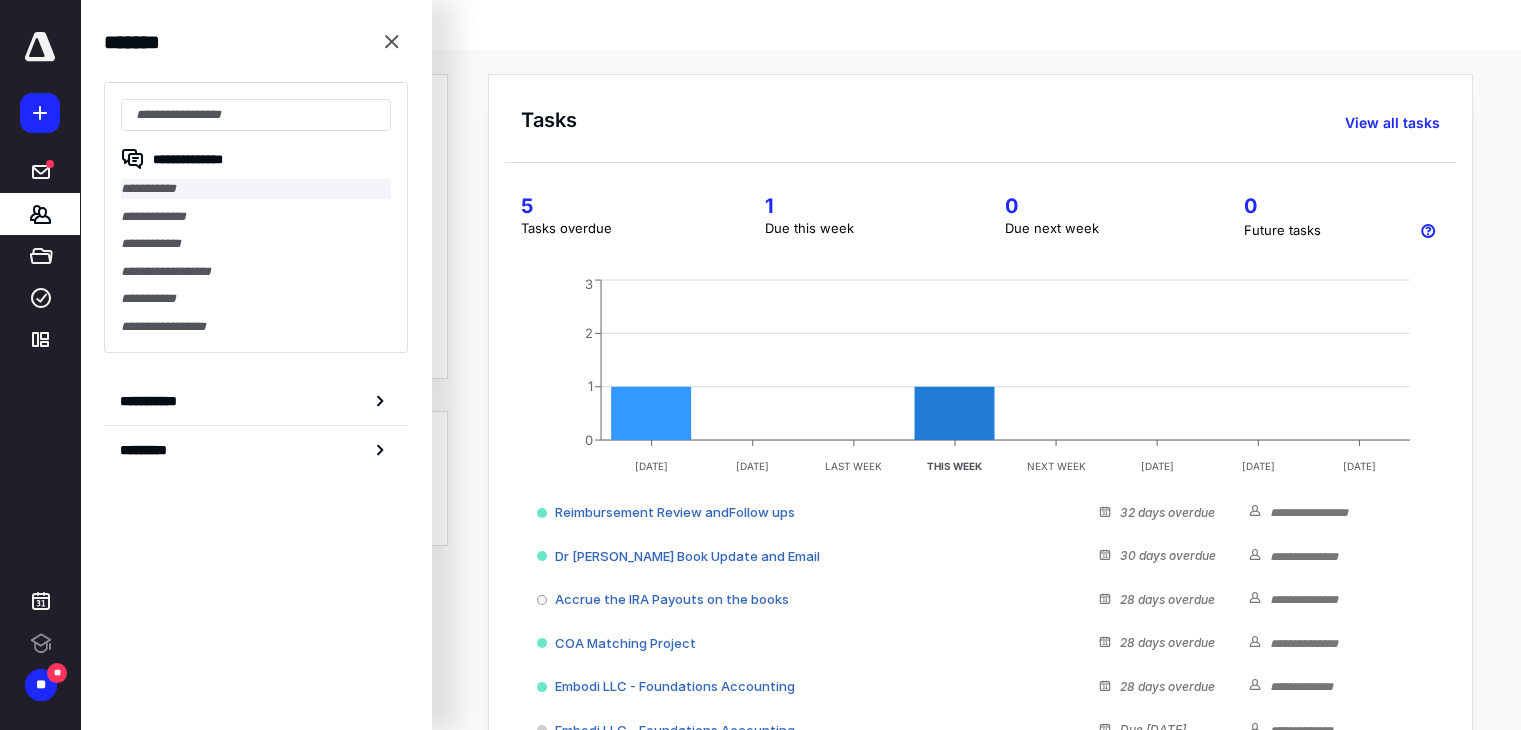 click on "**********" at bounding box center [256, 189] 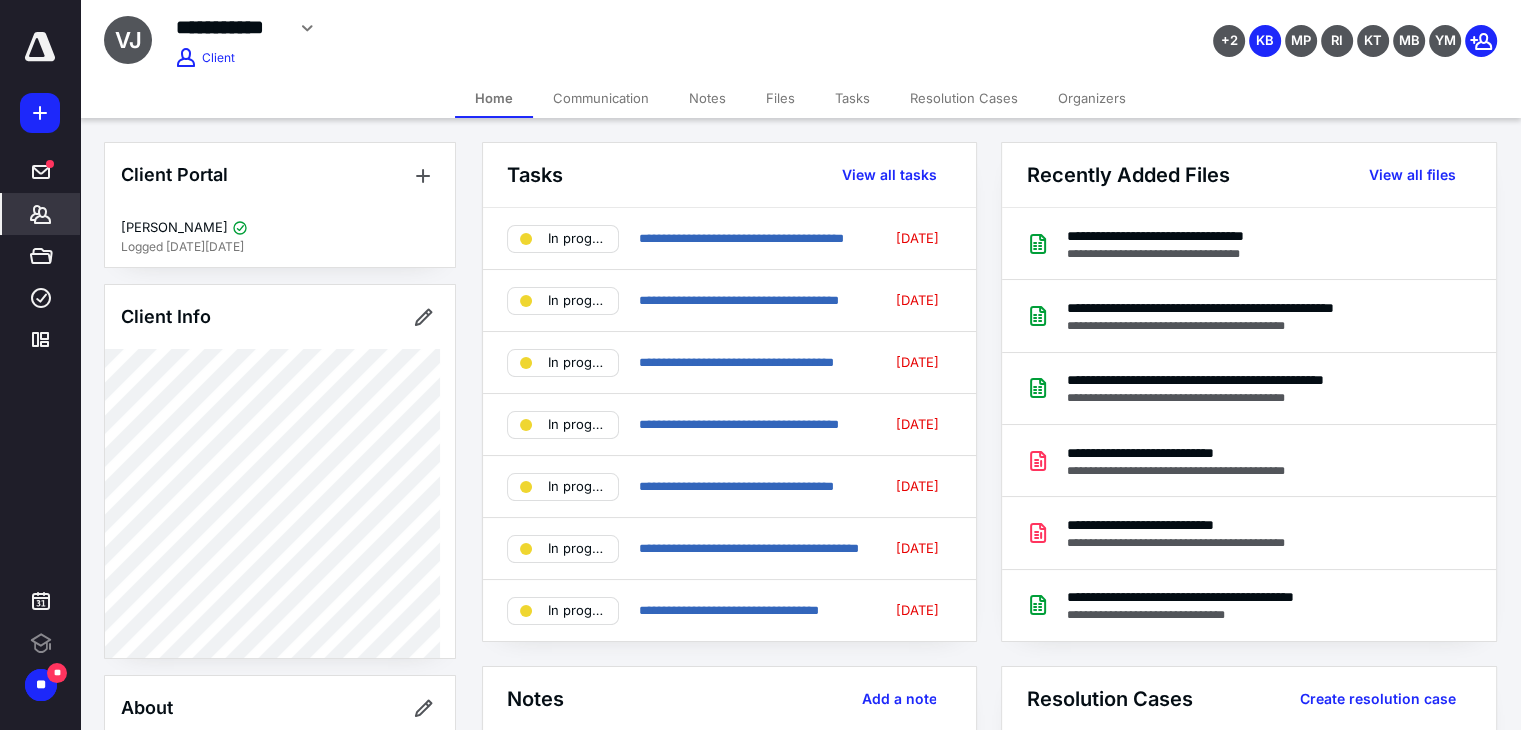click on "Files" at bounding box center (780, 98) 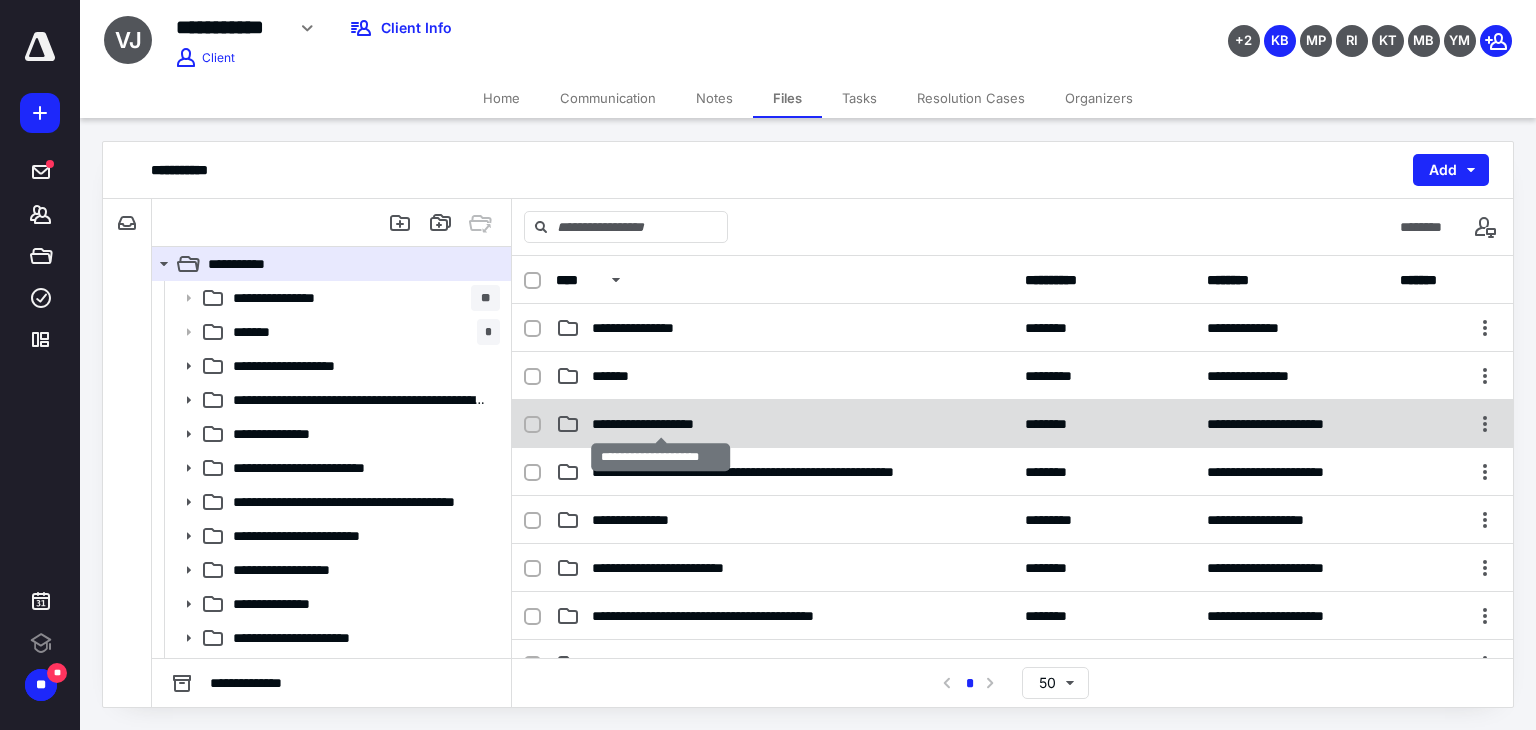 click on "**********" at bounding box center (661, 424) 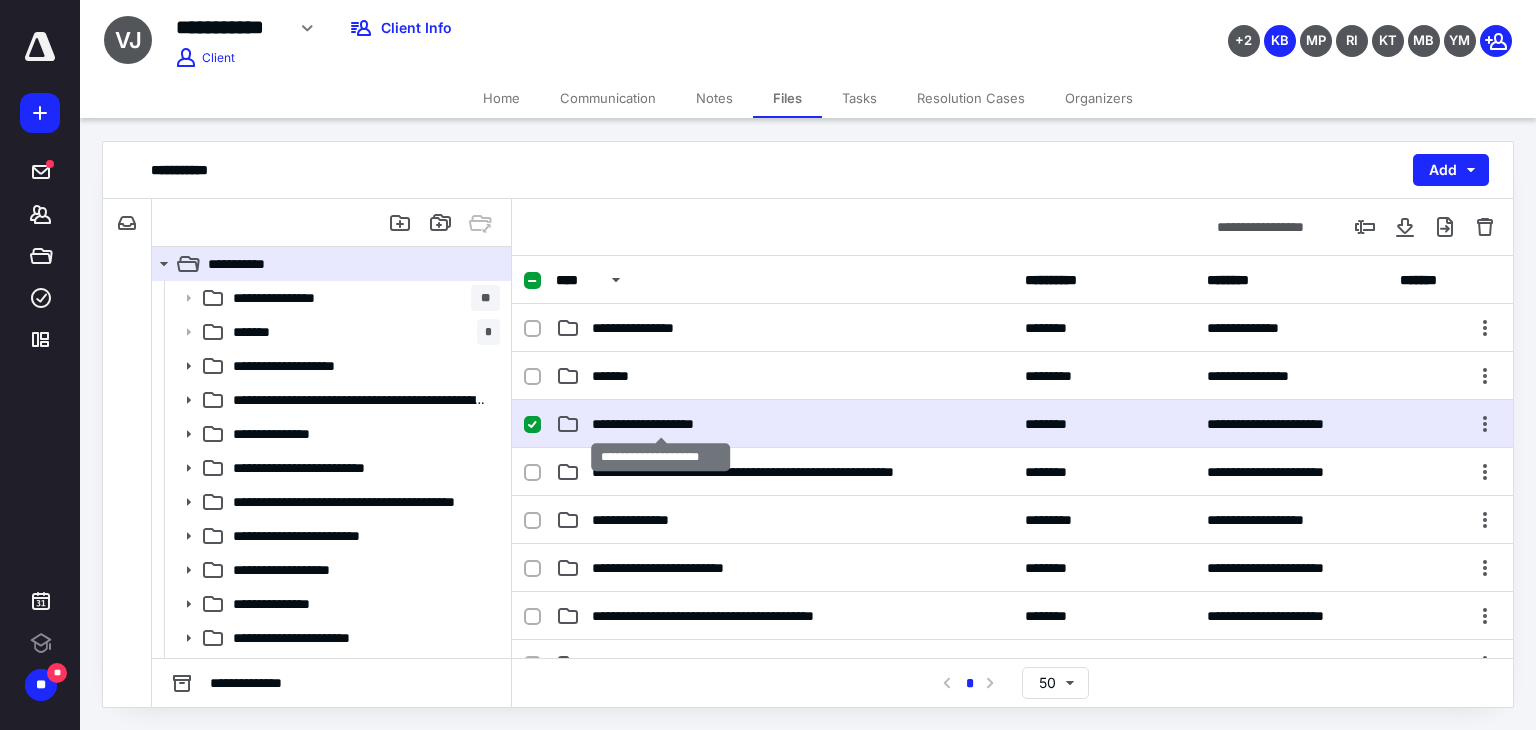 click on "**********" at bounding box center (661, 424) 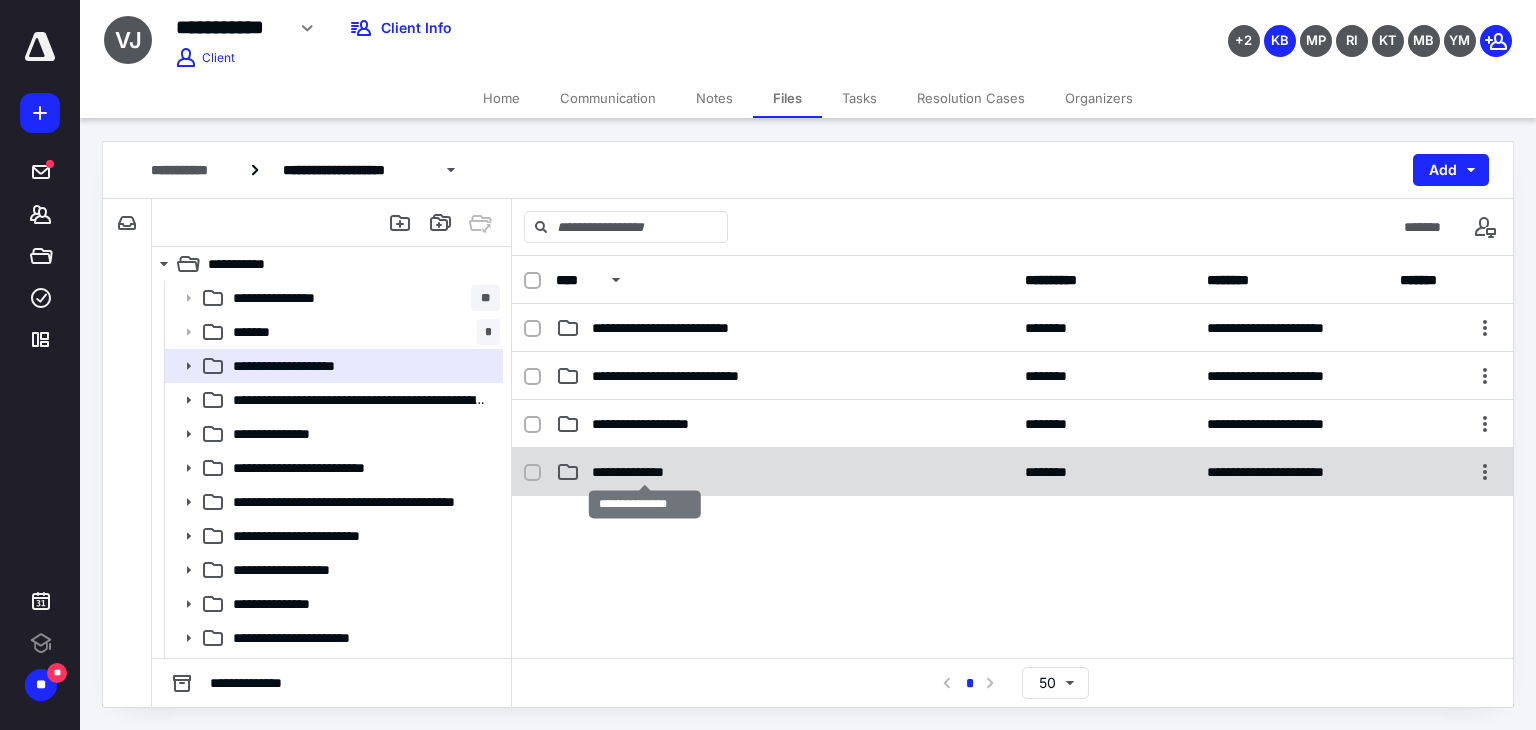 click on "**********" at bounding box center [645, 472] 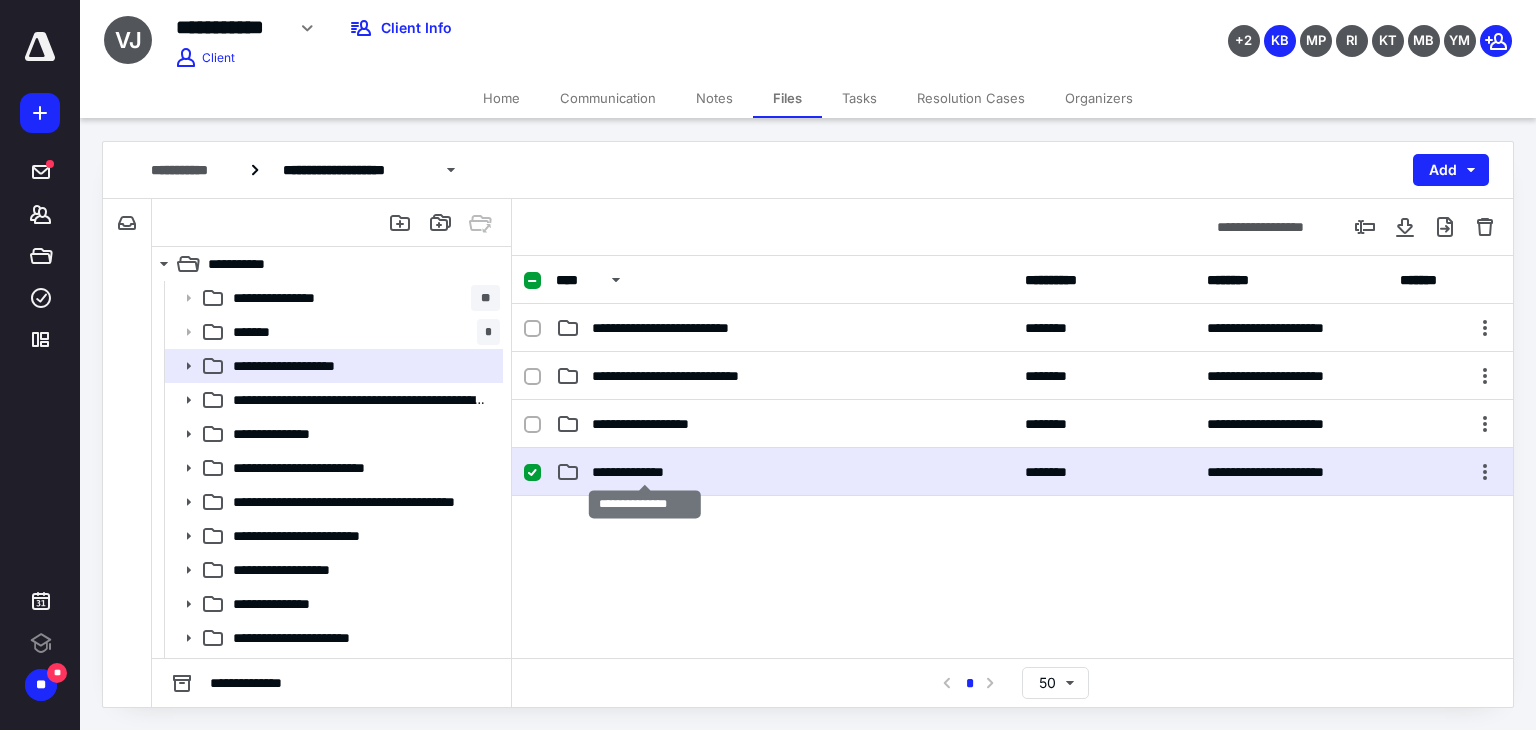 click on "**********" at bounding box center [645, 472] 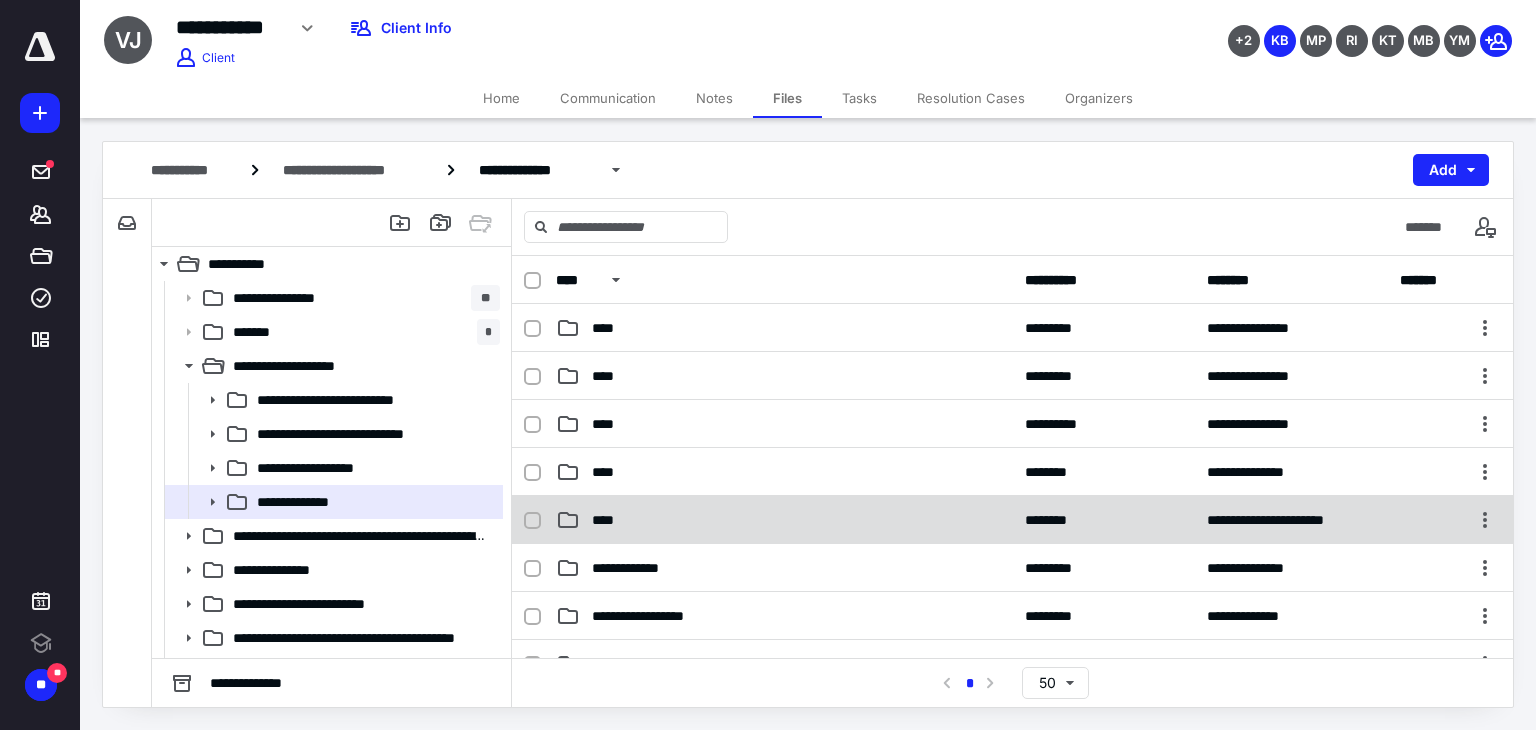 click on "****" at bounding box center (609, 520) 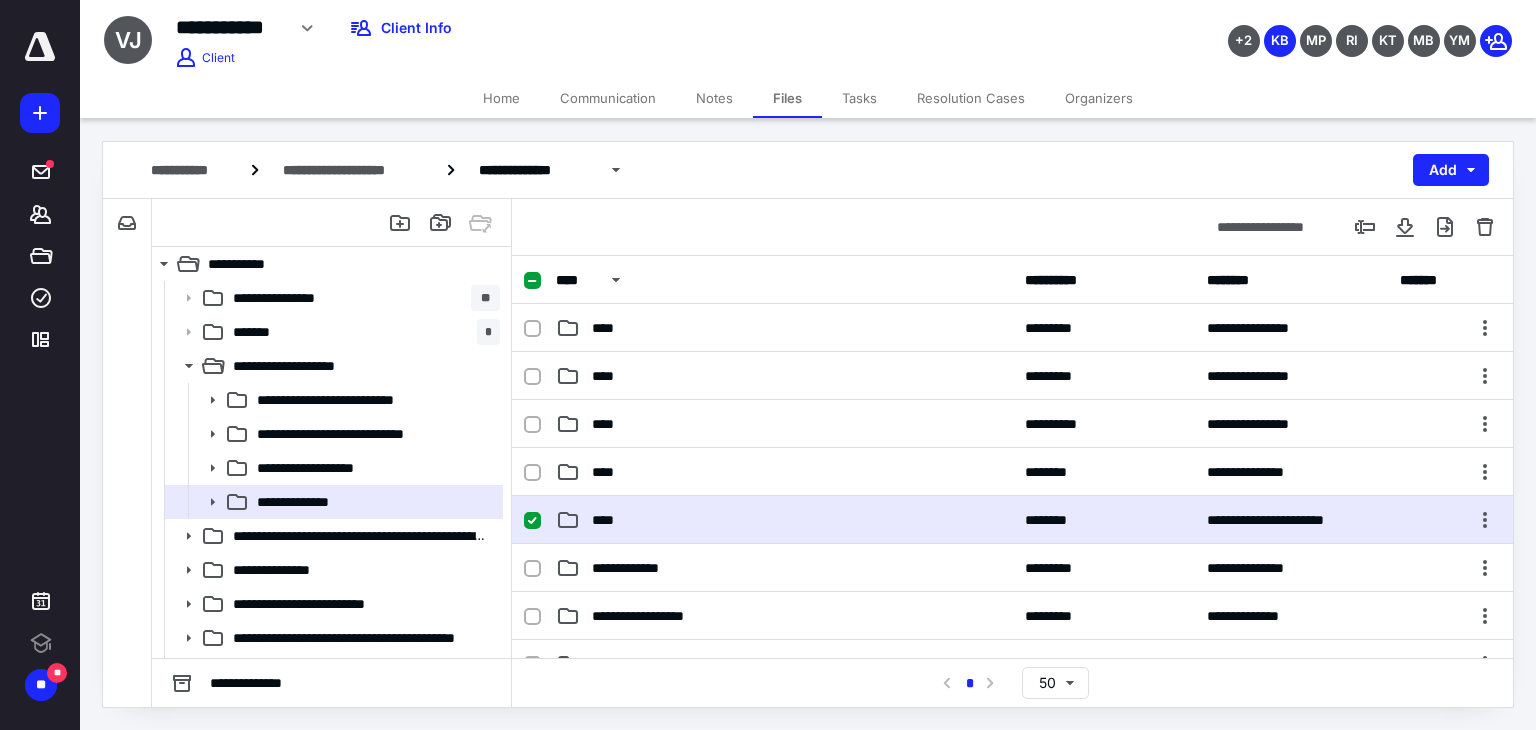 click on "****" at bounding box center (609, 520) 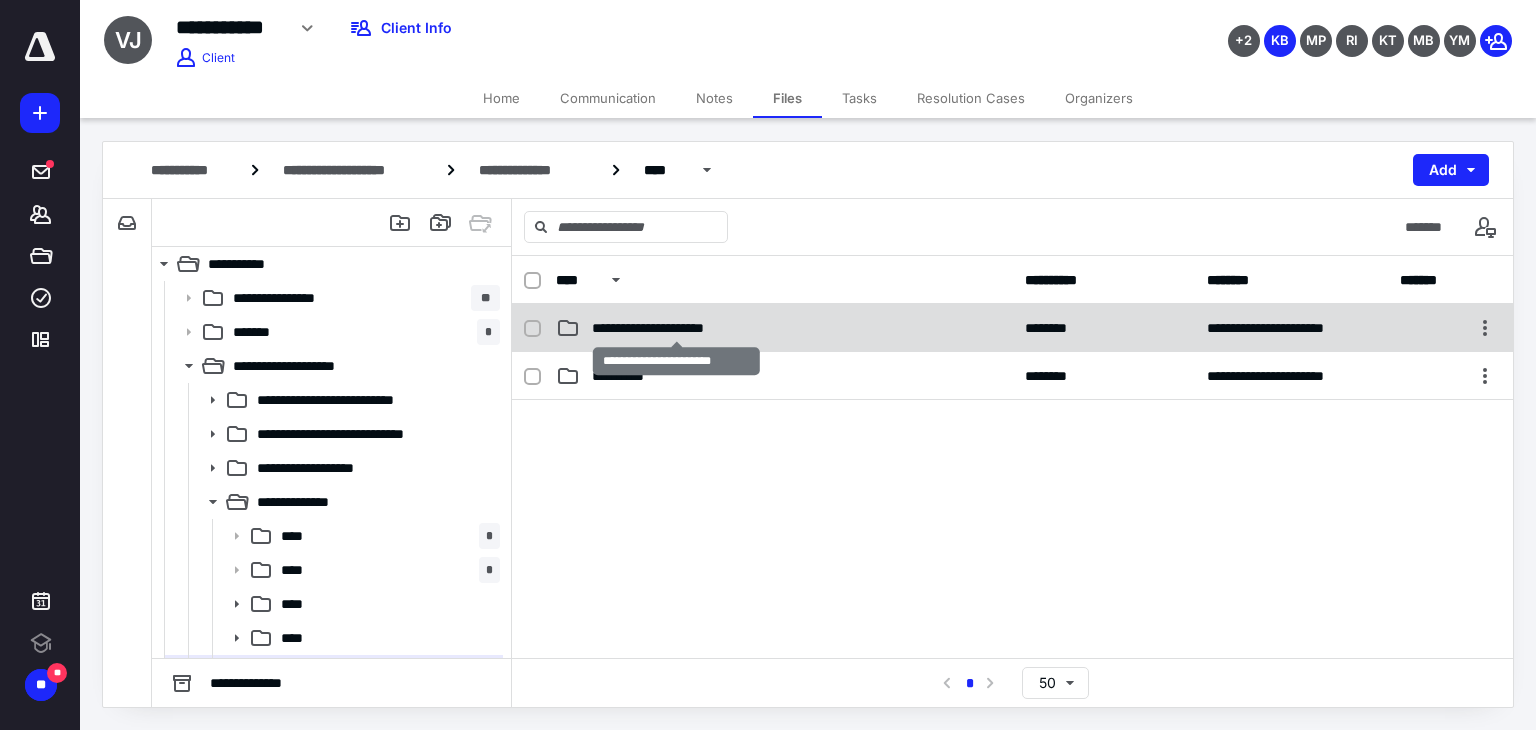 click on "**********" at bounding box center (677, 328) 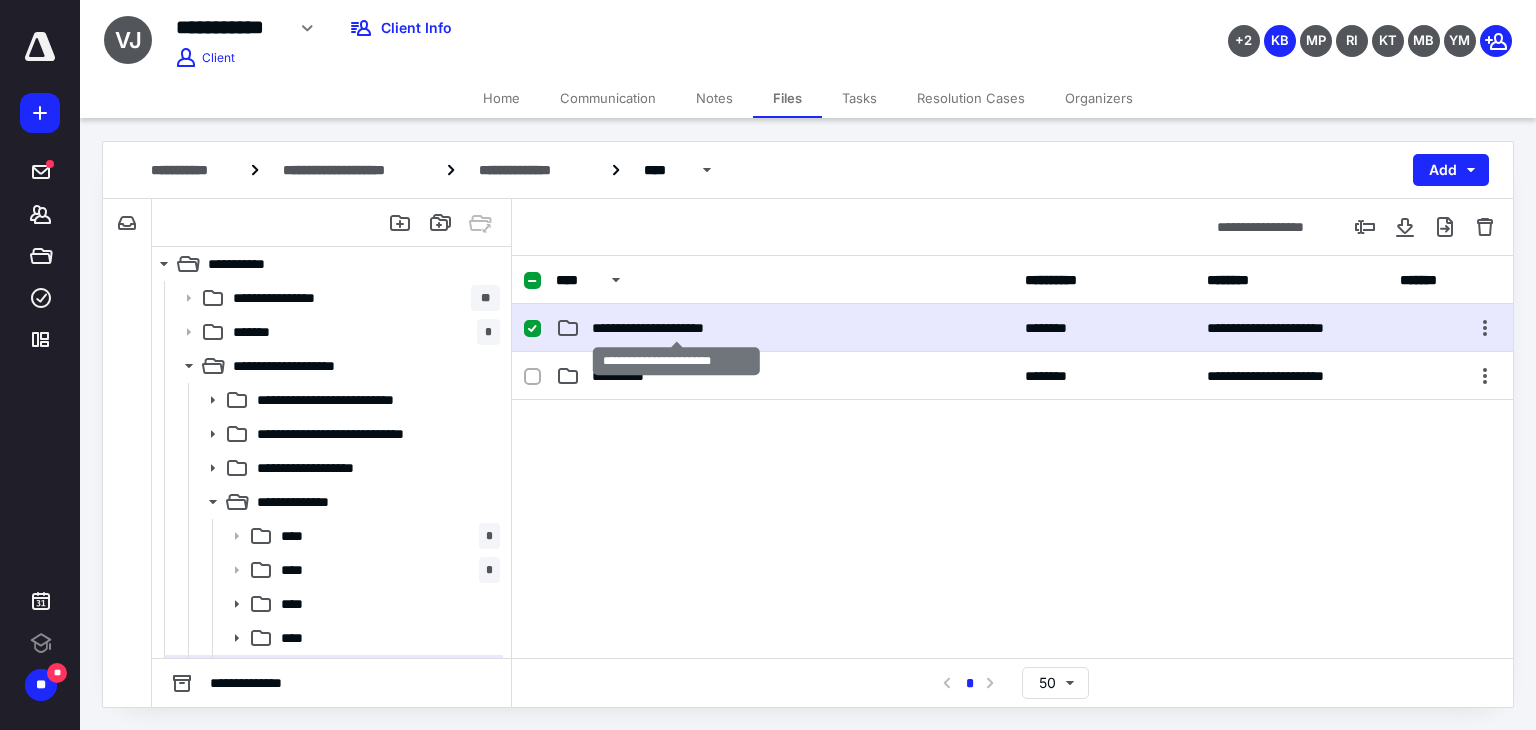 click on "**********" at bounding box center [677, 328] 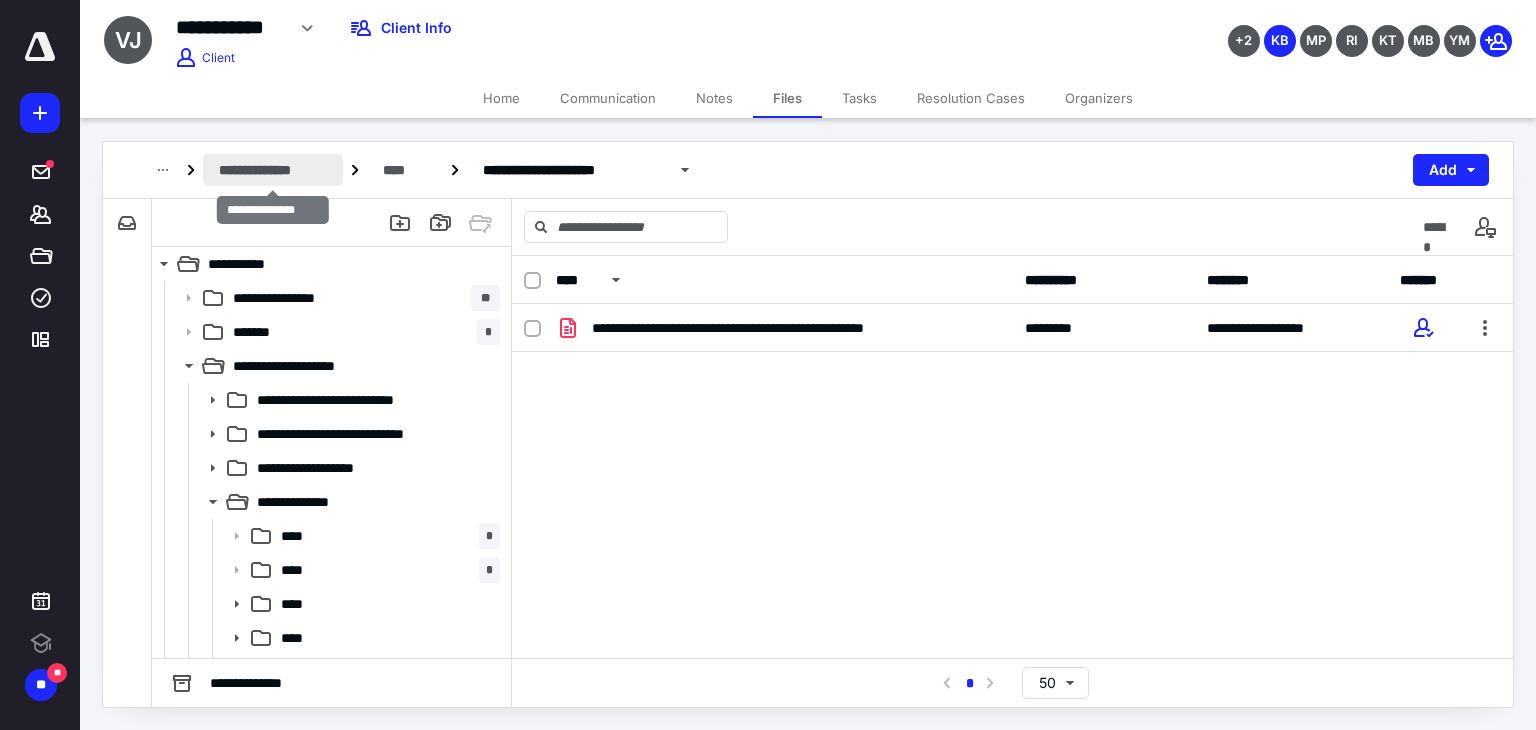 click on "**********" at bounding box center (273, 170) 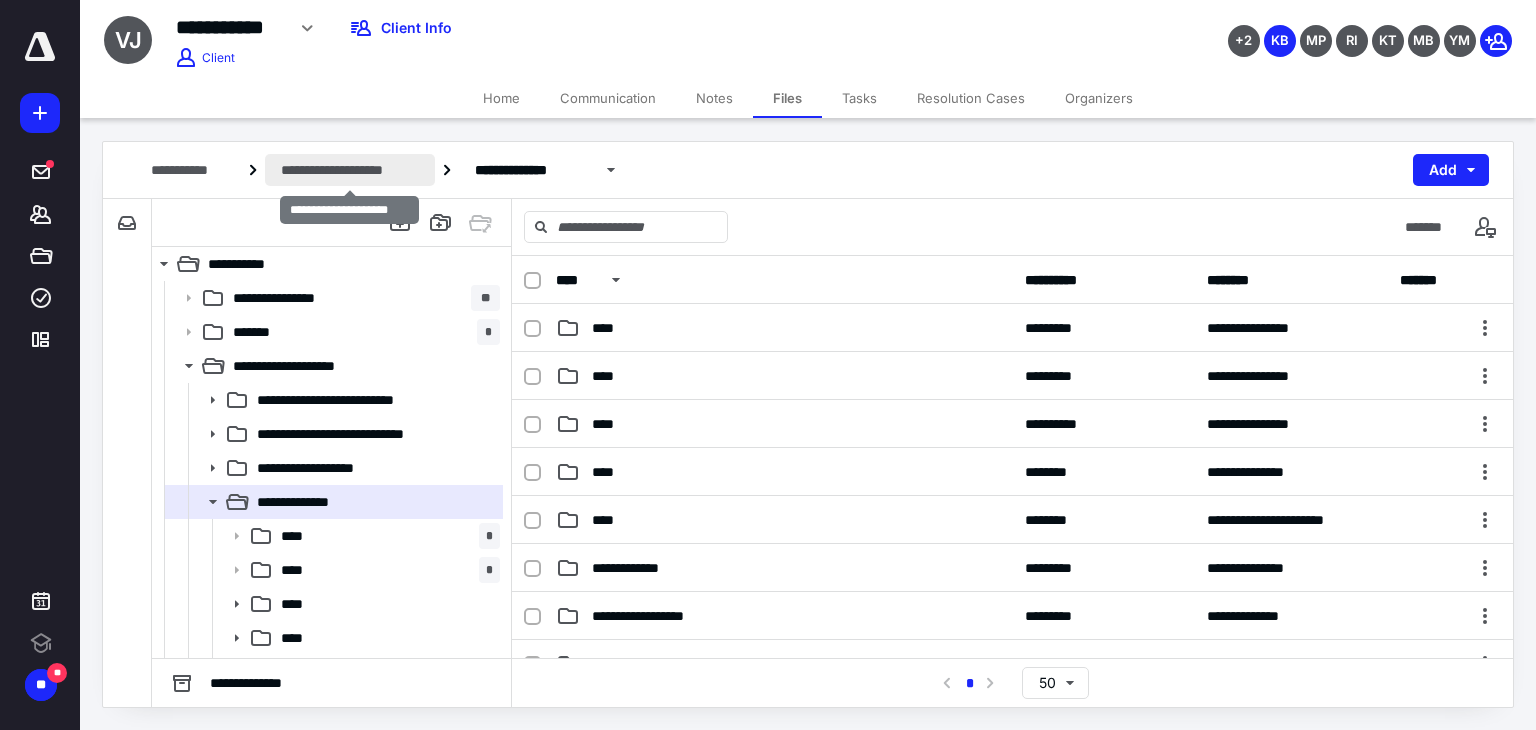 click on "**********" at bounding box center [350, 170] 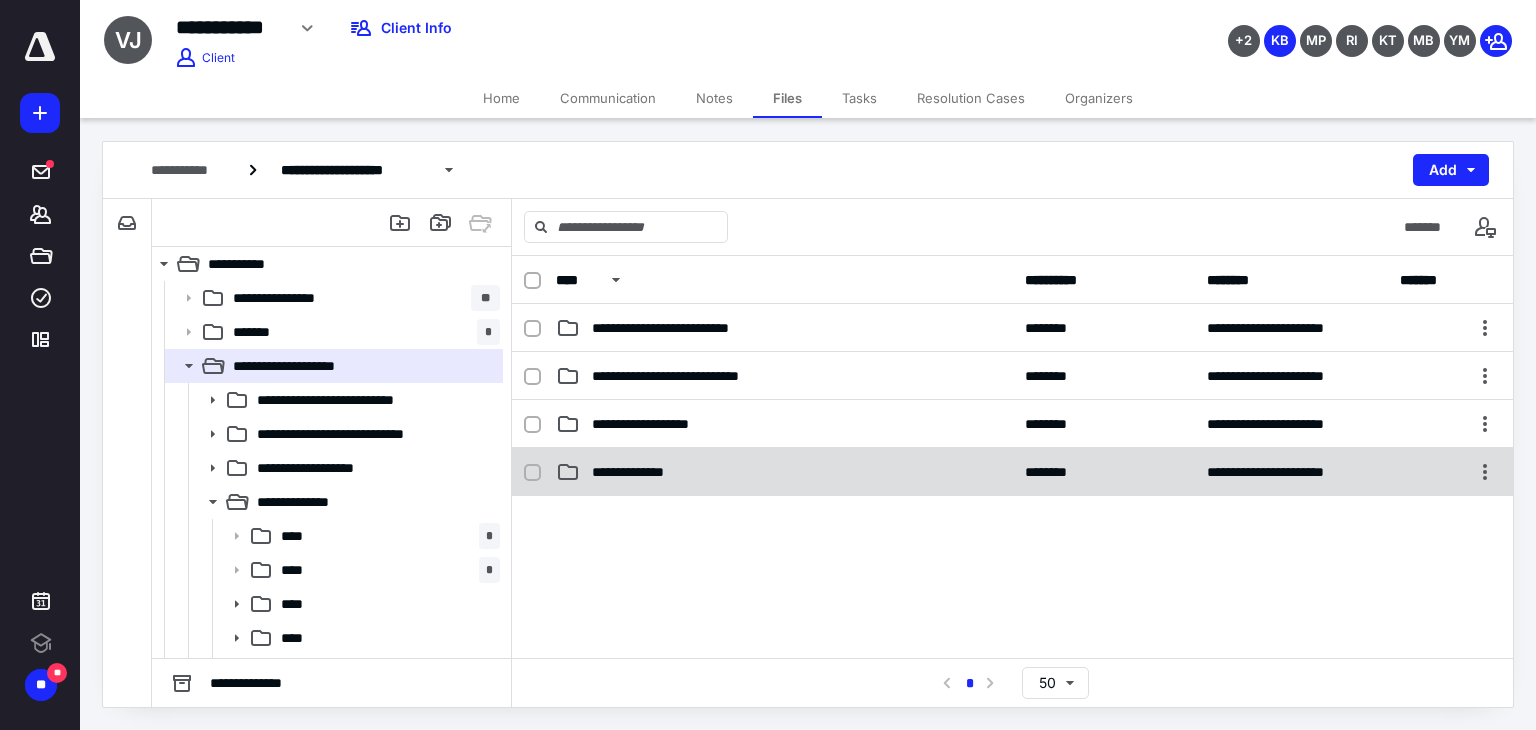 click on "**********" at bounding box center [645, 472] 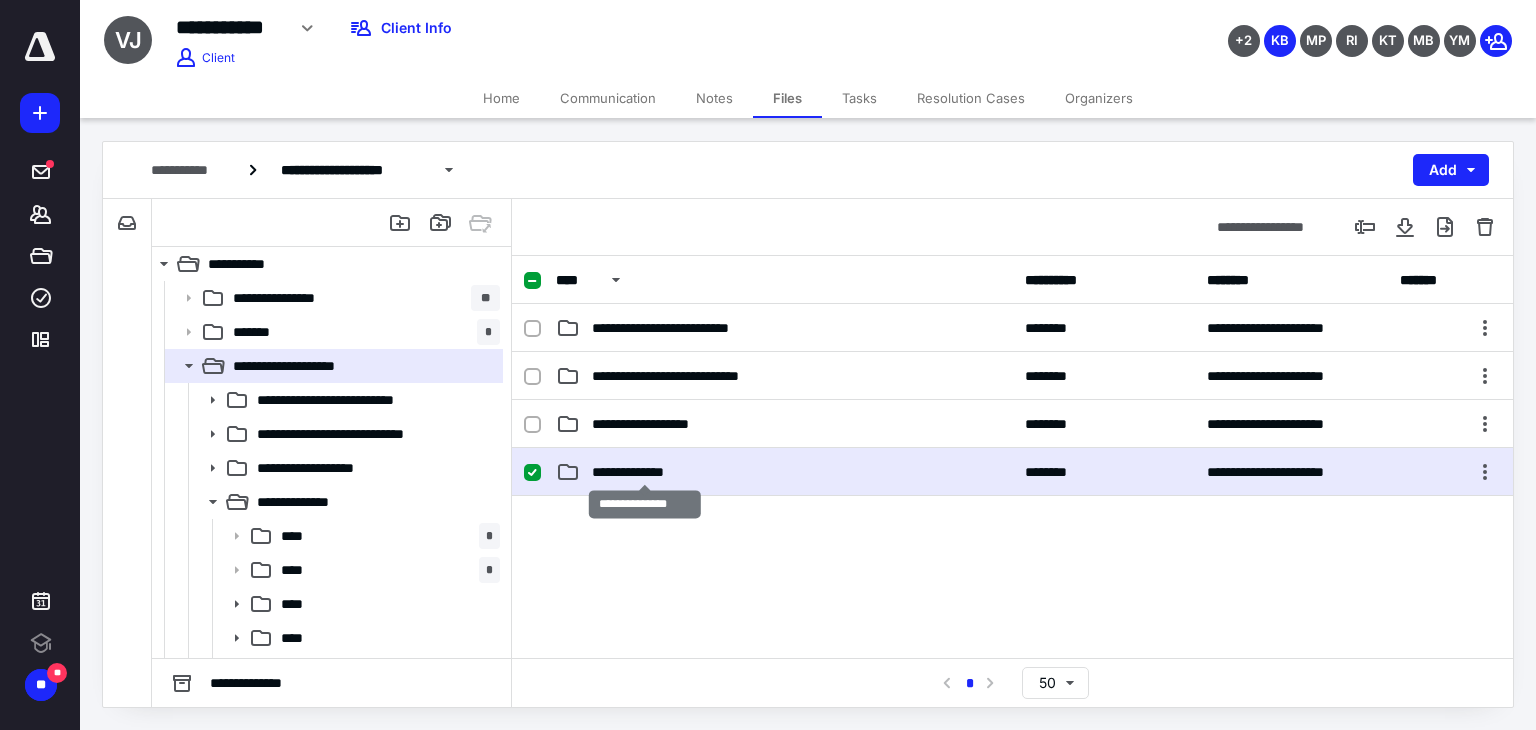 click on "**********" at bounding box center (645, 472) 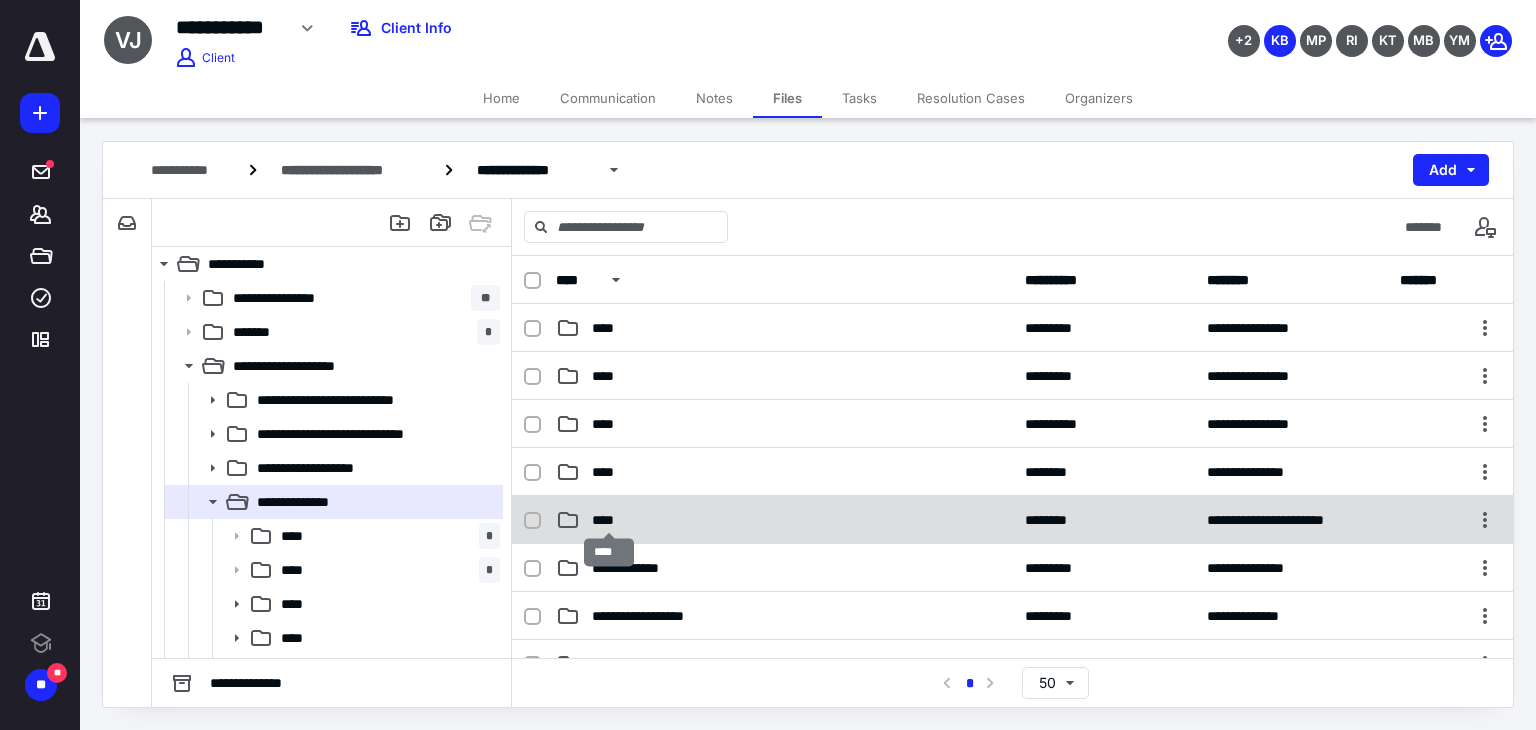 click on "****" at bounding box center (609, 520) 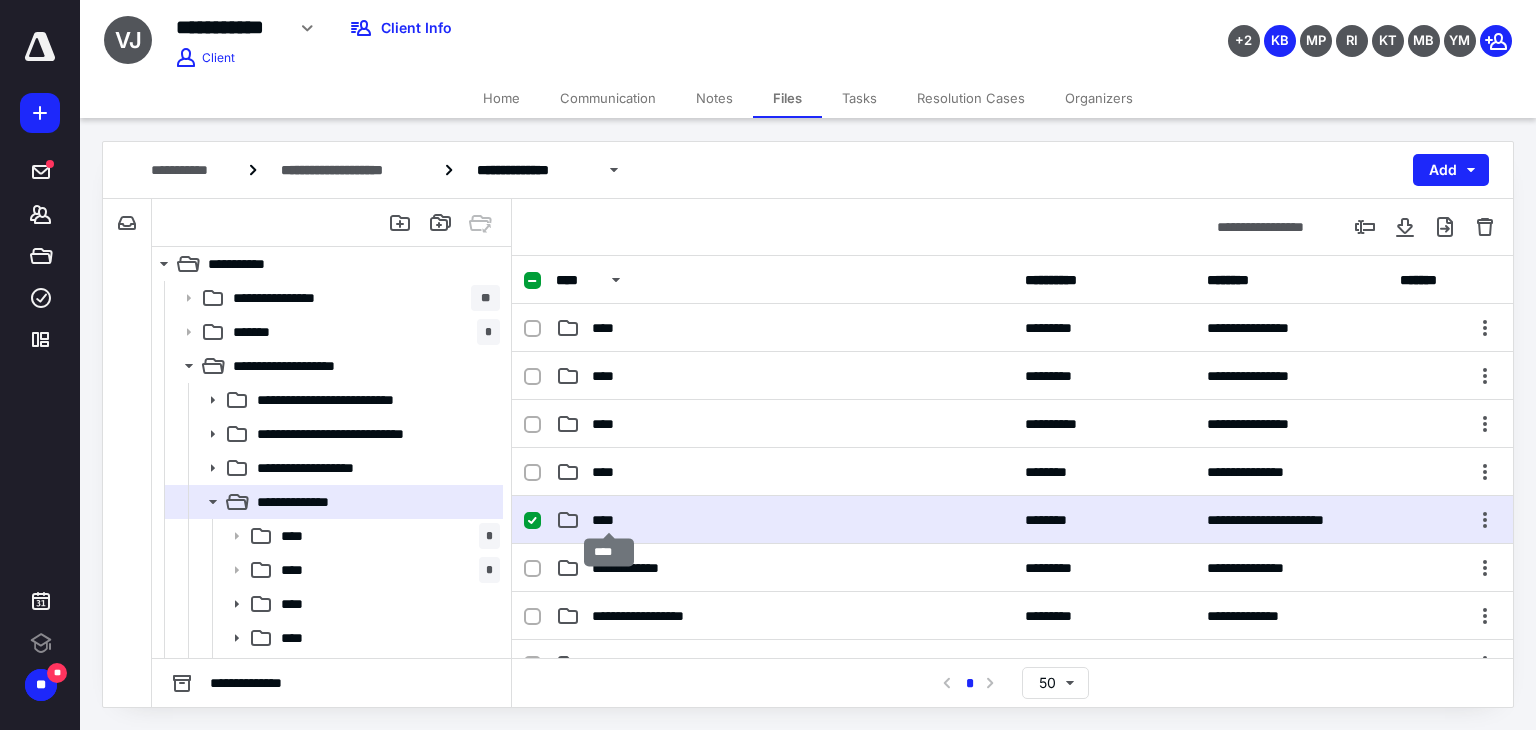 click on "****" at bounding box center [609, 520] 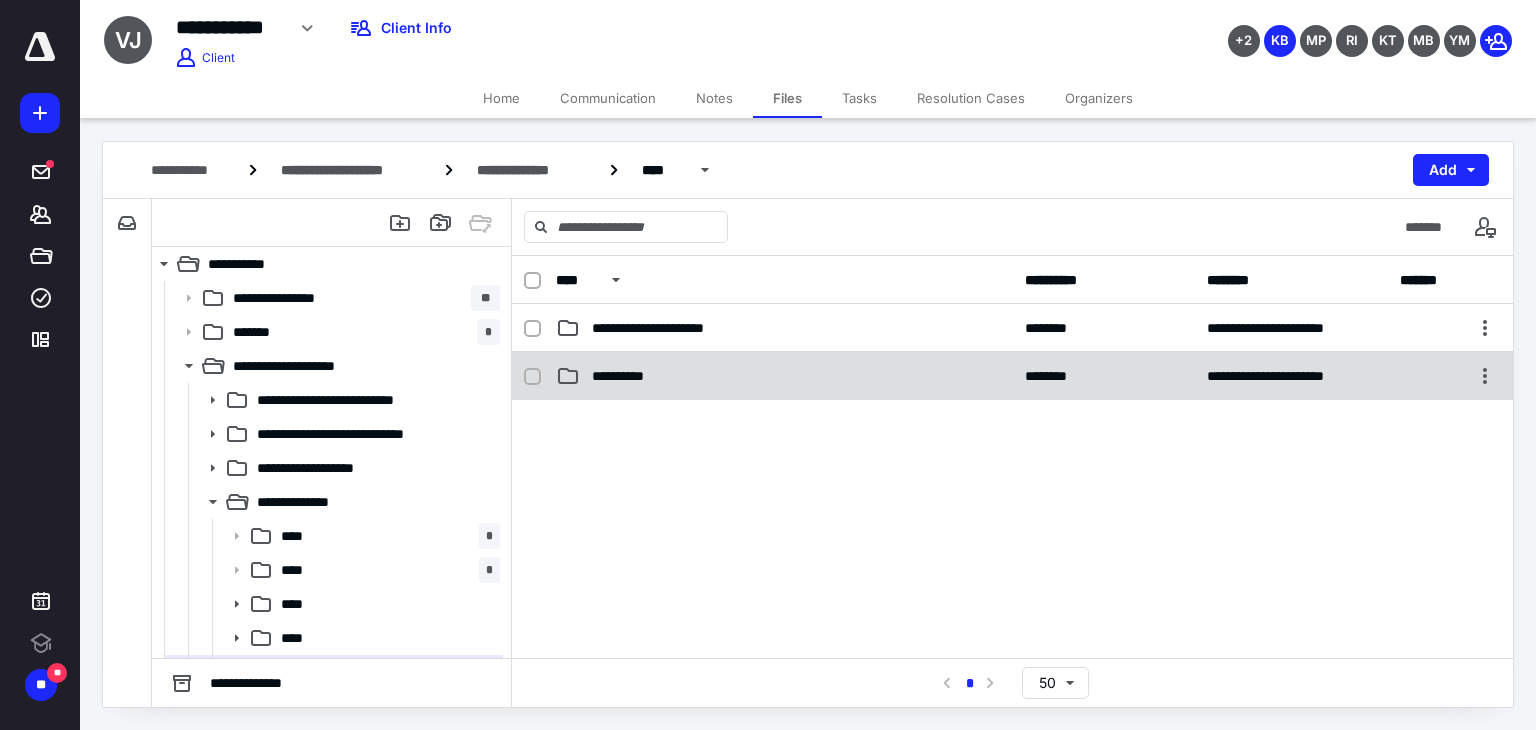 click on "**********" at bounding box center (632, 376) 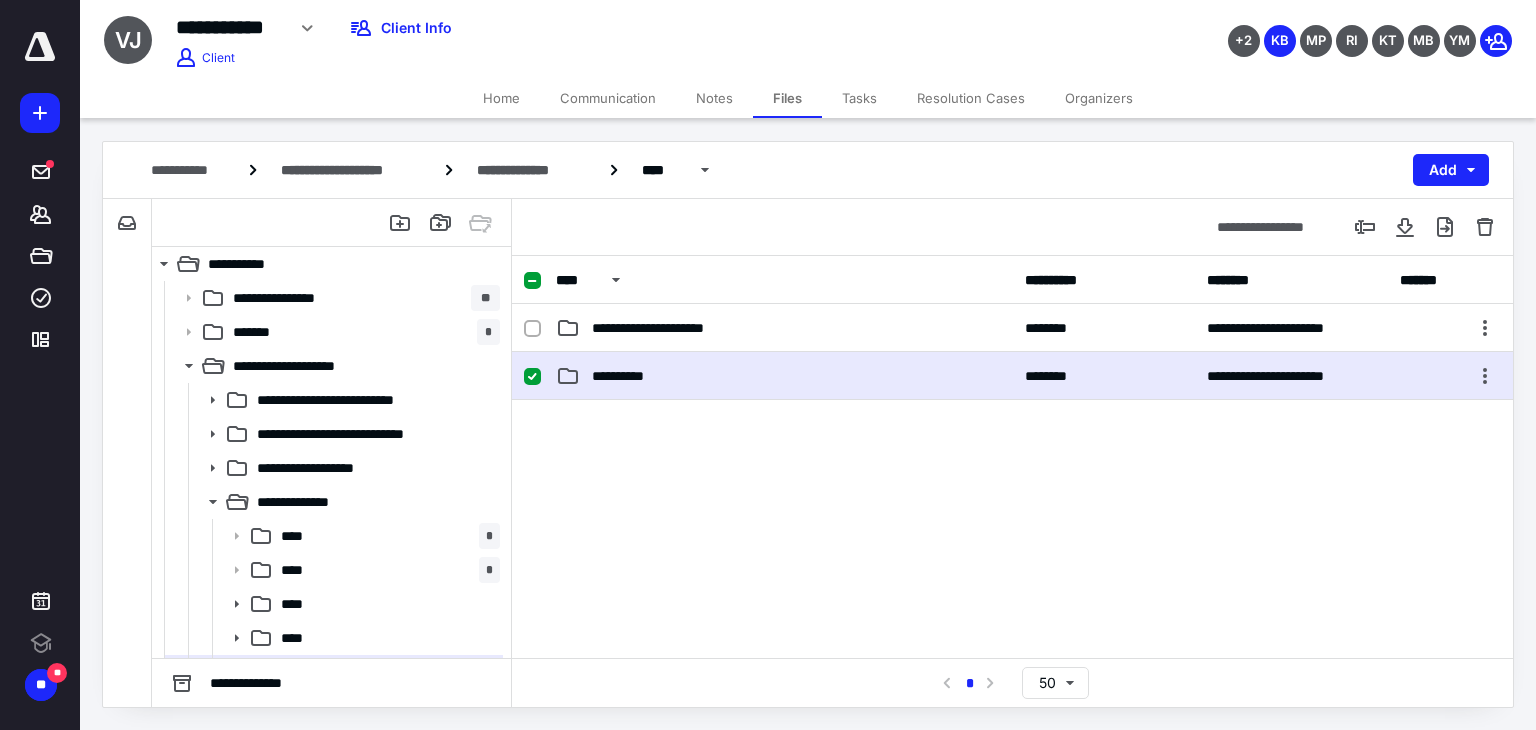click on "**********" at bounding box center [632, 376] 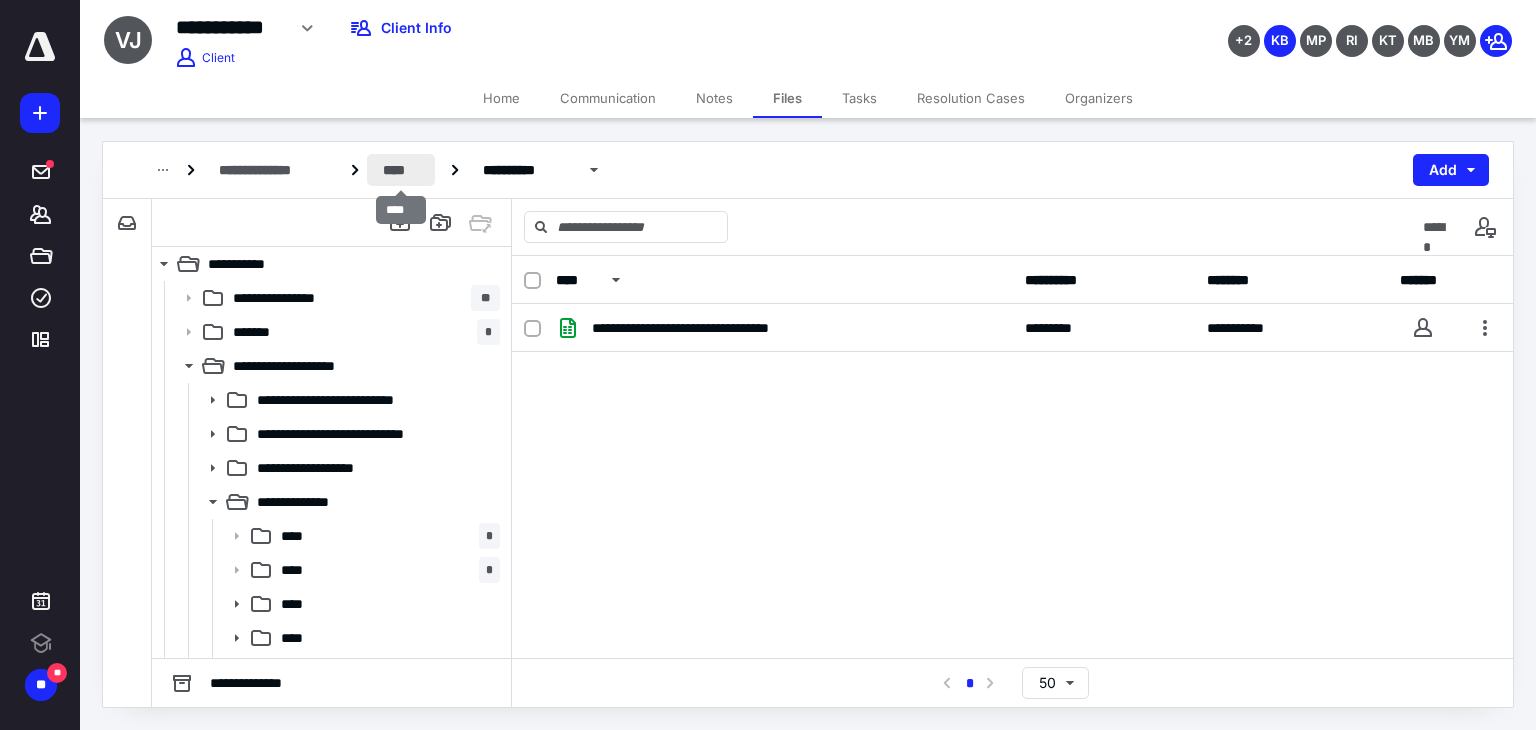 click on "****" at bounding box center [401, 170] 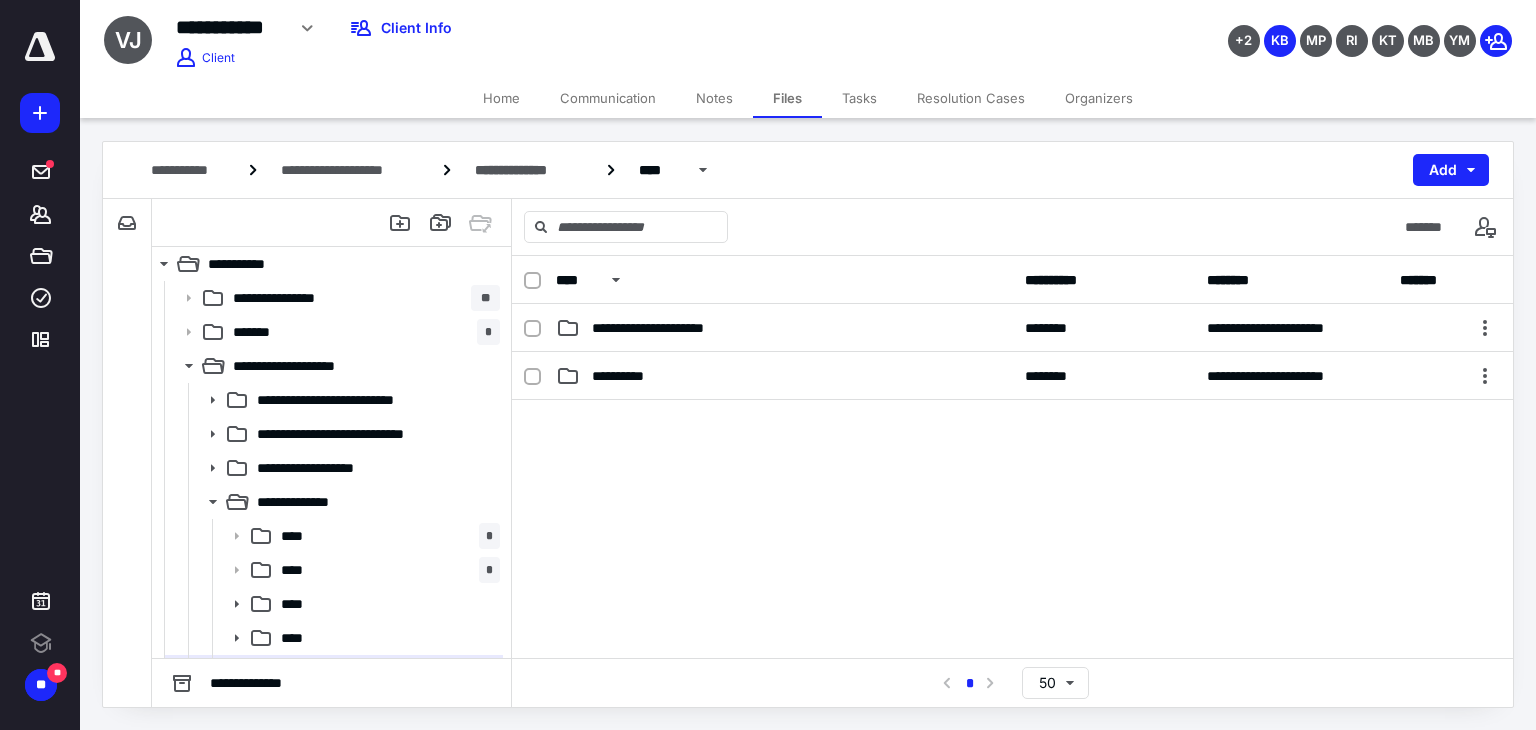 scroll, scrollTop: 41, scrollLeft: 0, axis: vertical 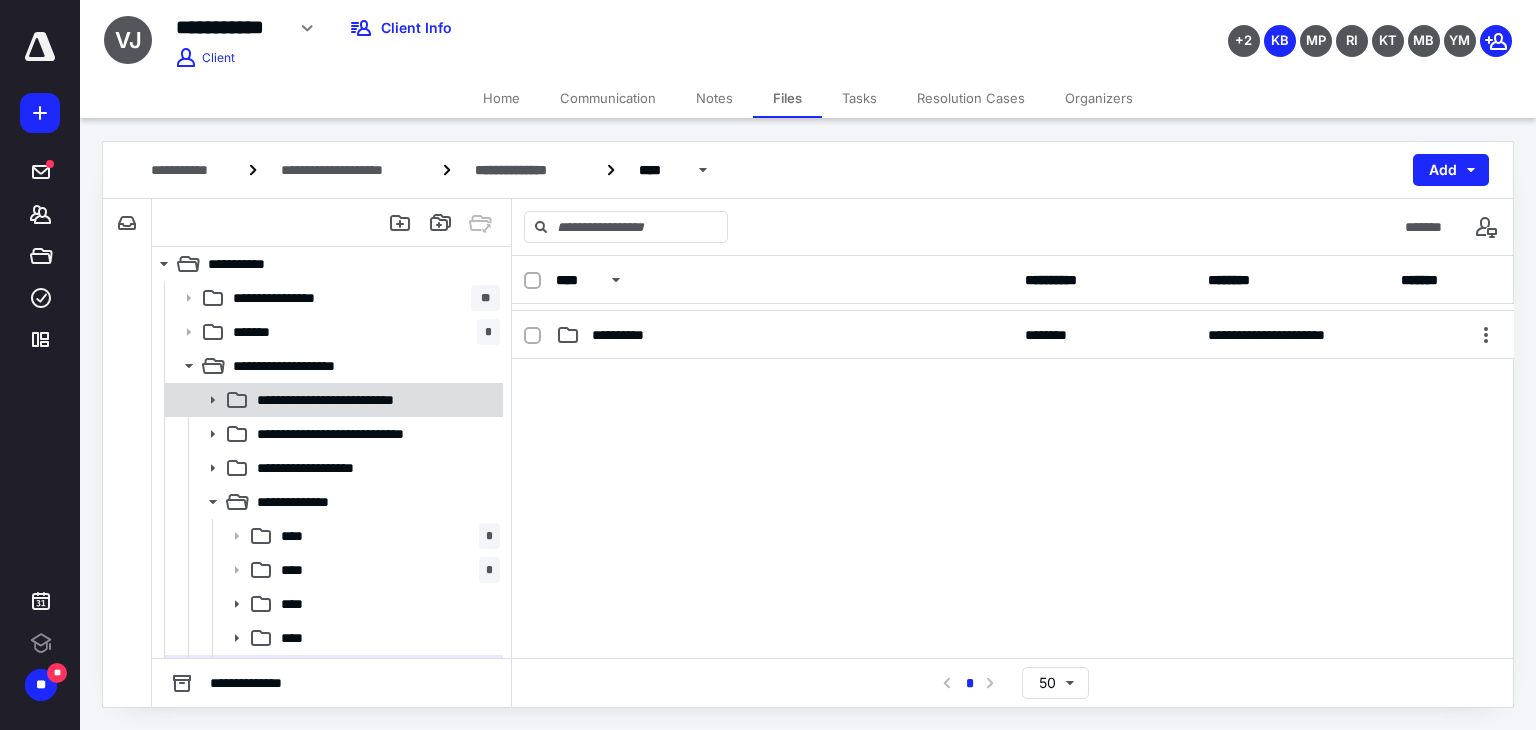 click on "**********" at bounding box center [349, 400] 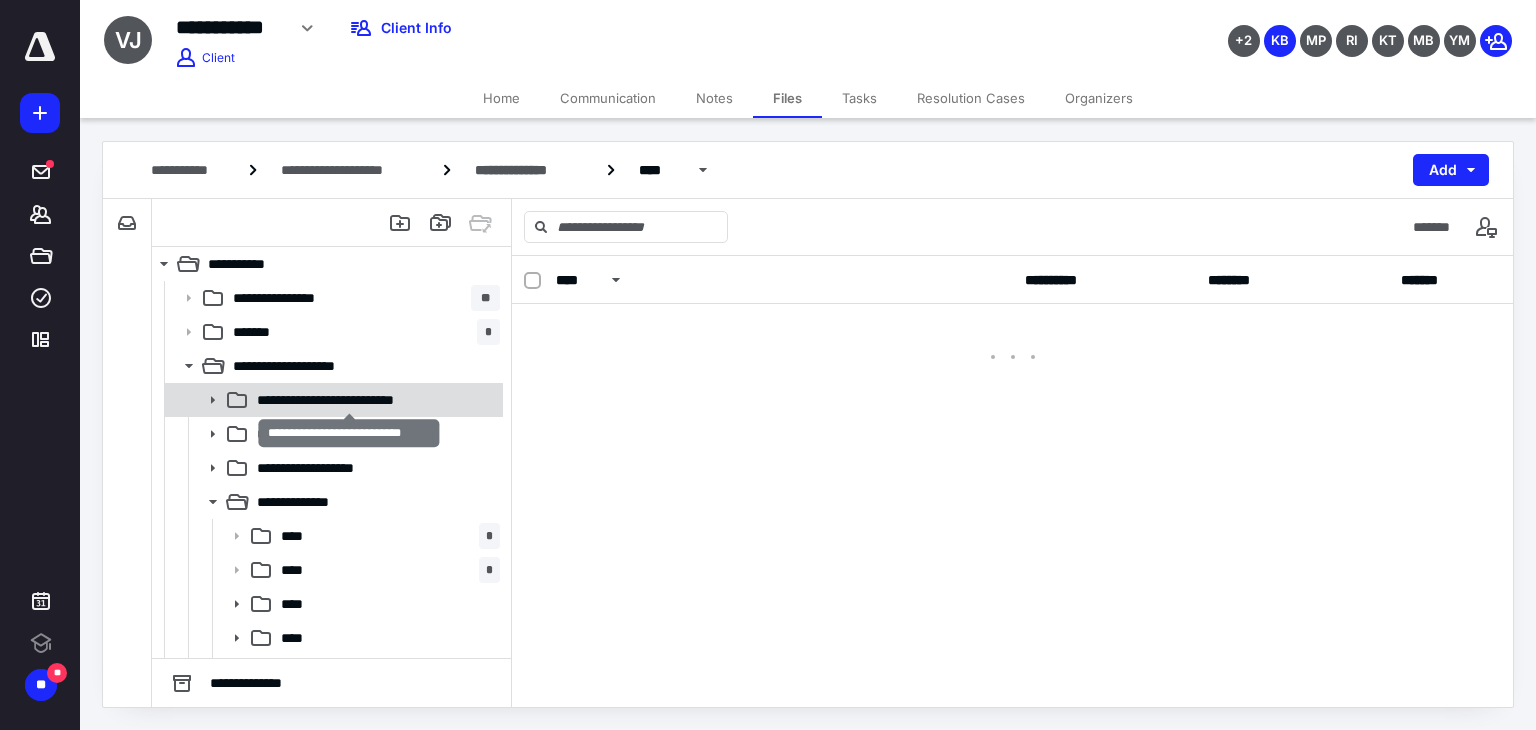 scroll, scrollTop: 0, scrollLeft: 0, axis: both 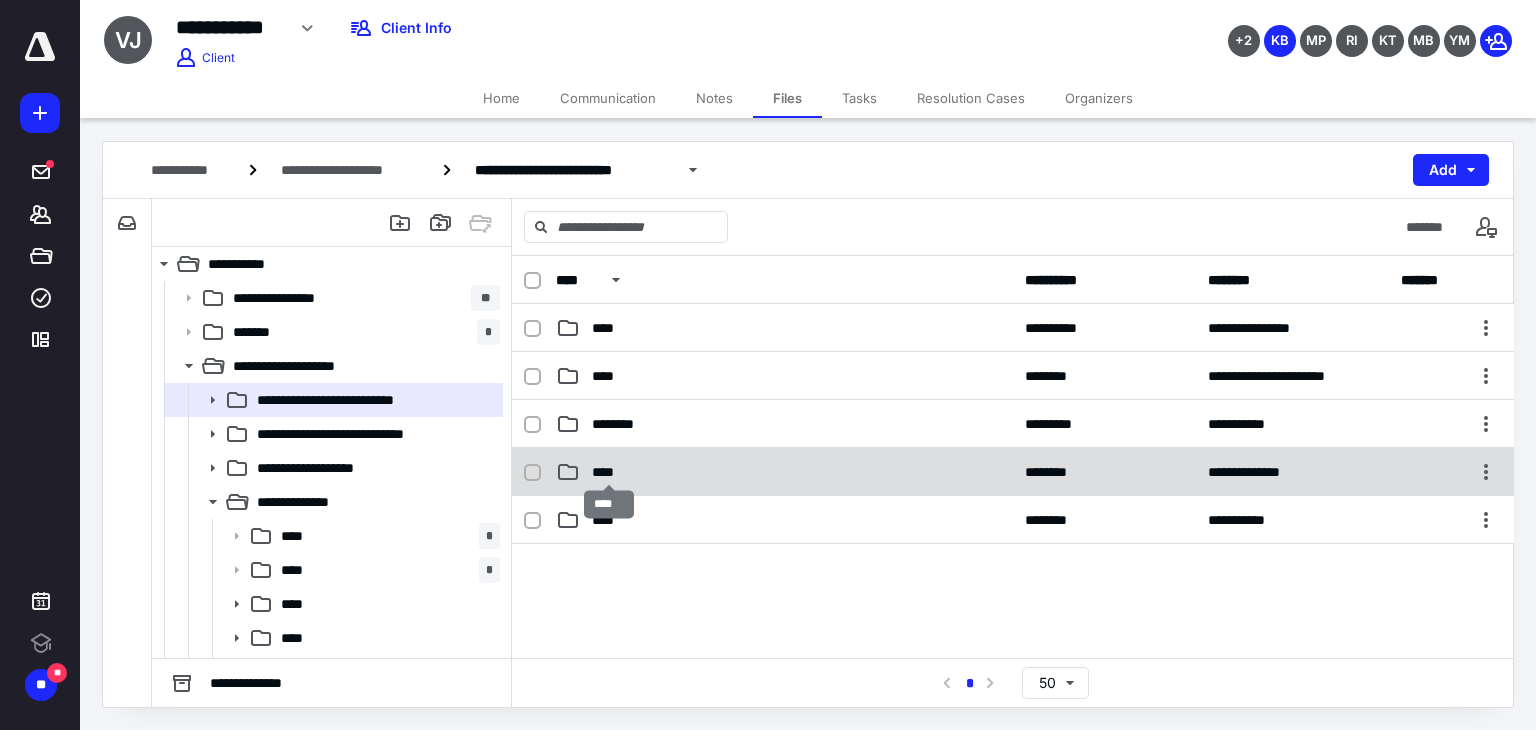 click on "****" at bounding box center (609, 472) 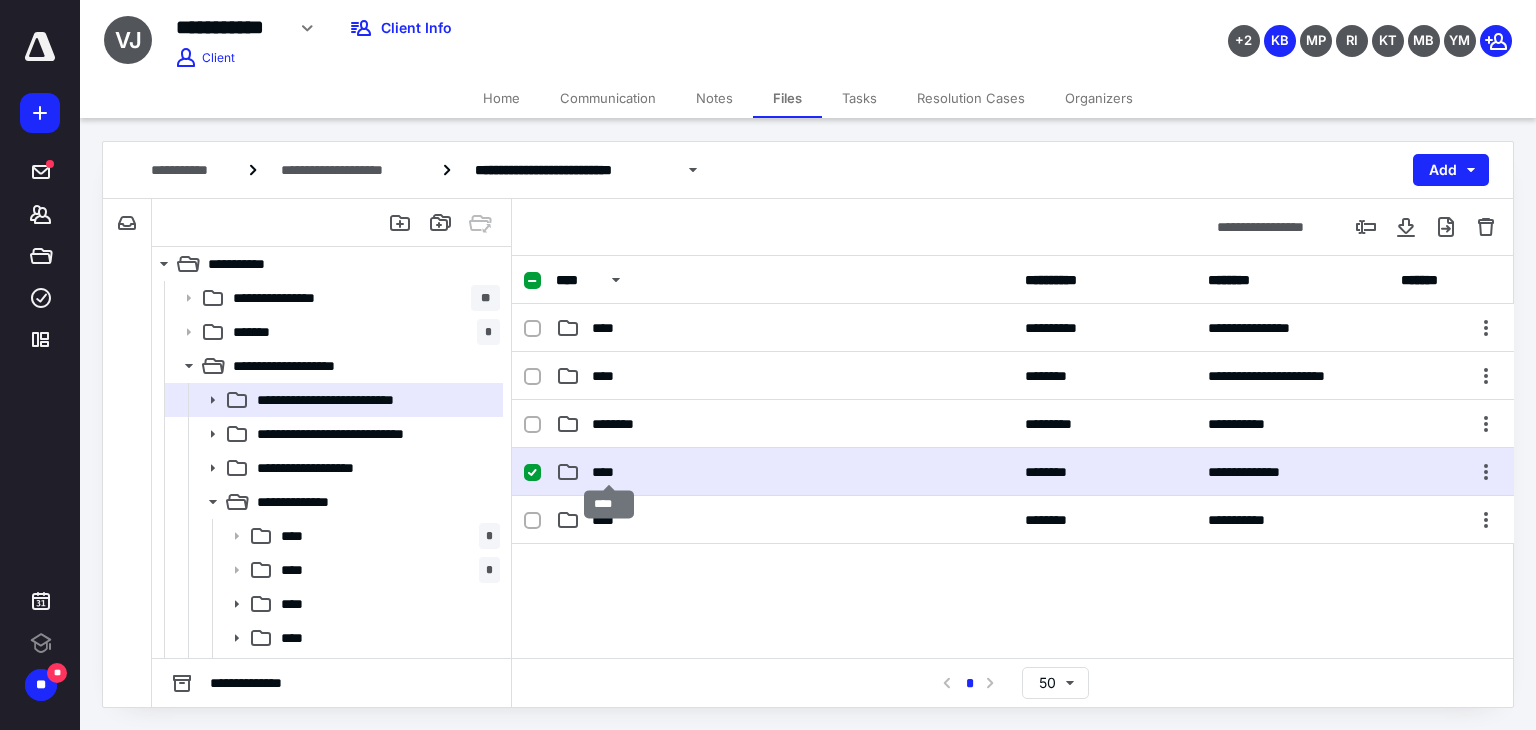 click on "****" at bounding box center [609, 472] 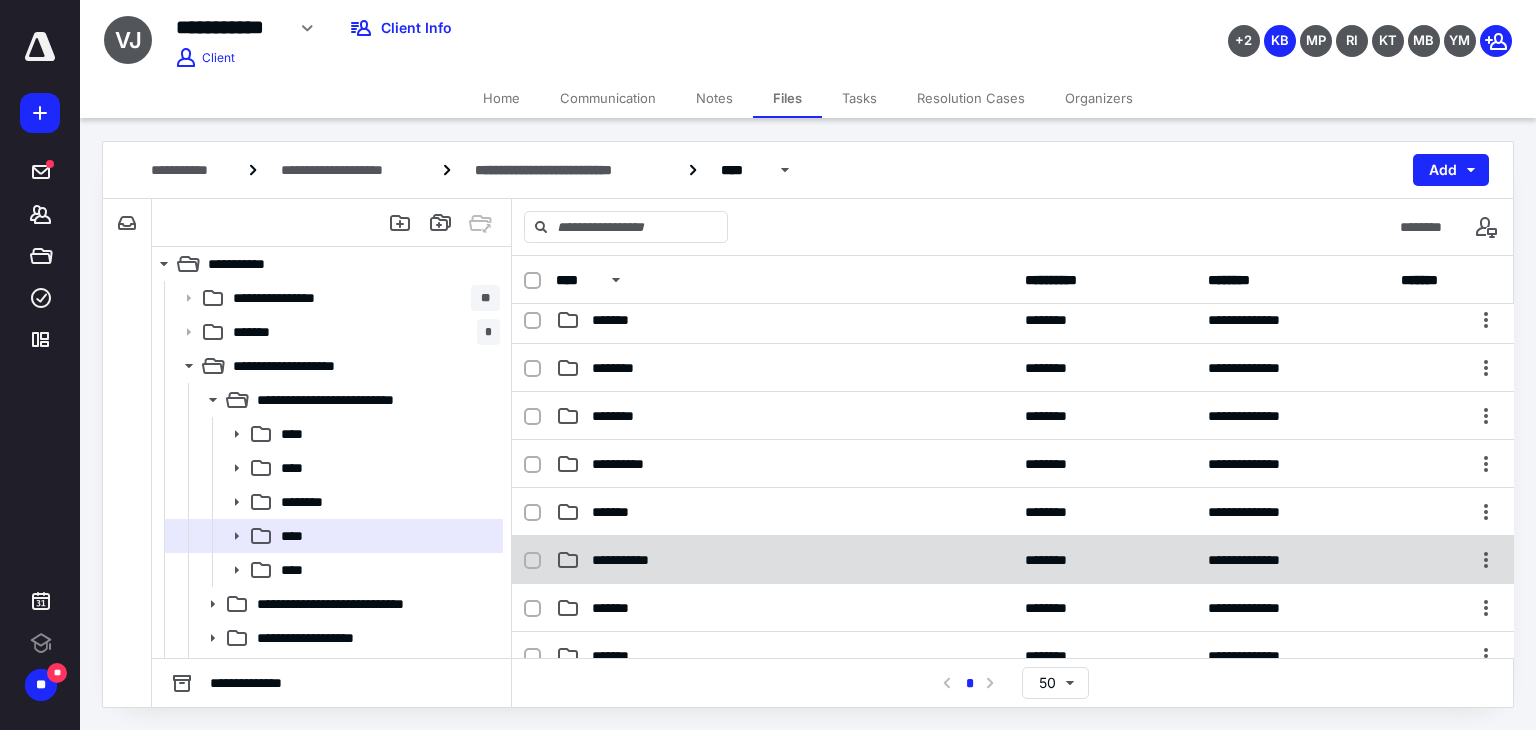 scroll, scrollTop: 300, scrollLeft: 0, axis: vertical 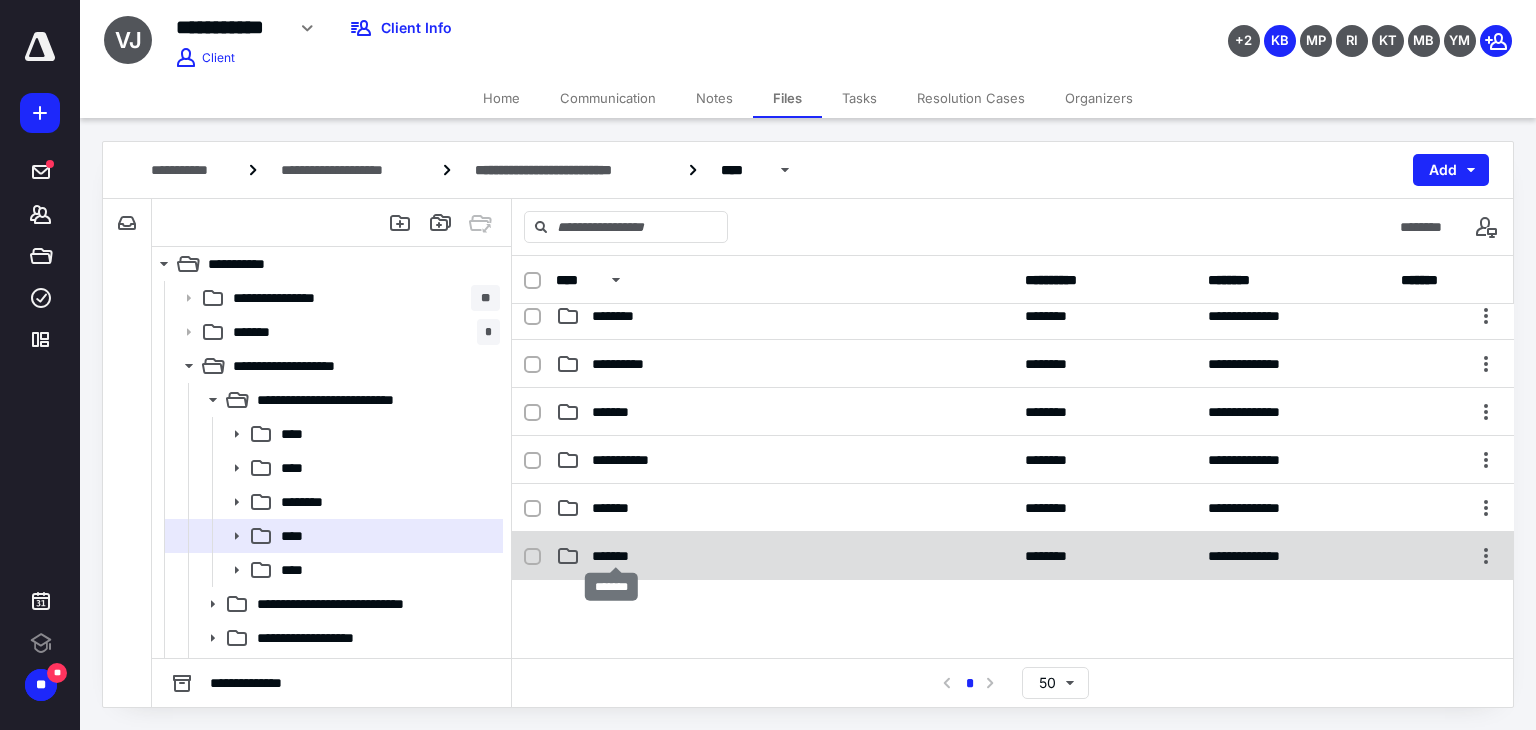 click on "*******" at bounding box center [616, 556] 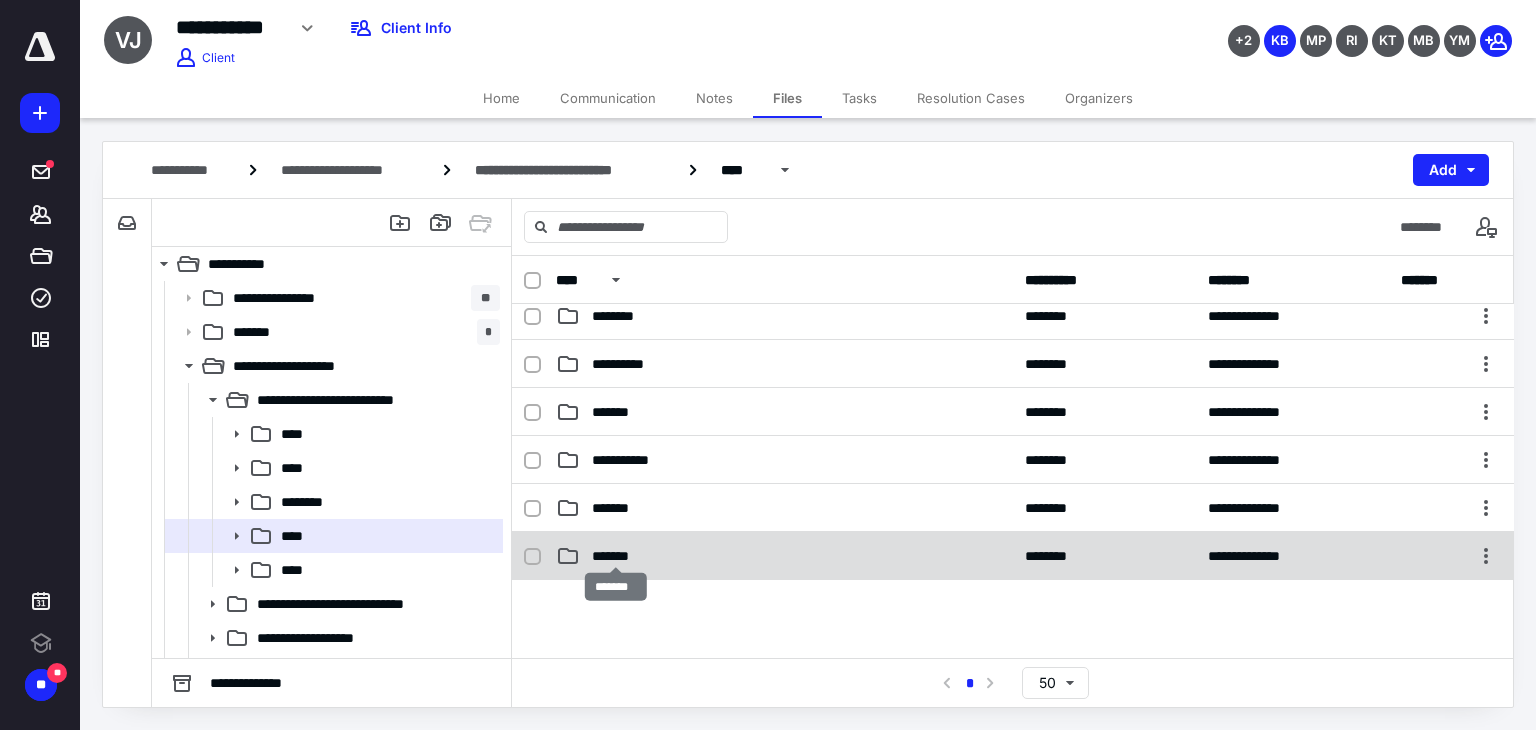 click on "*******" at bounding box center (616, 556) 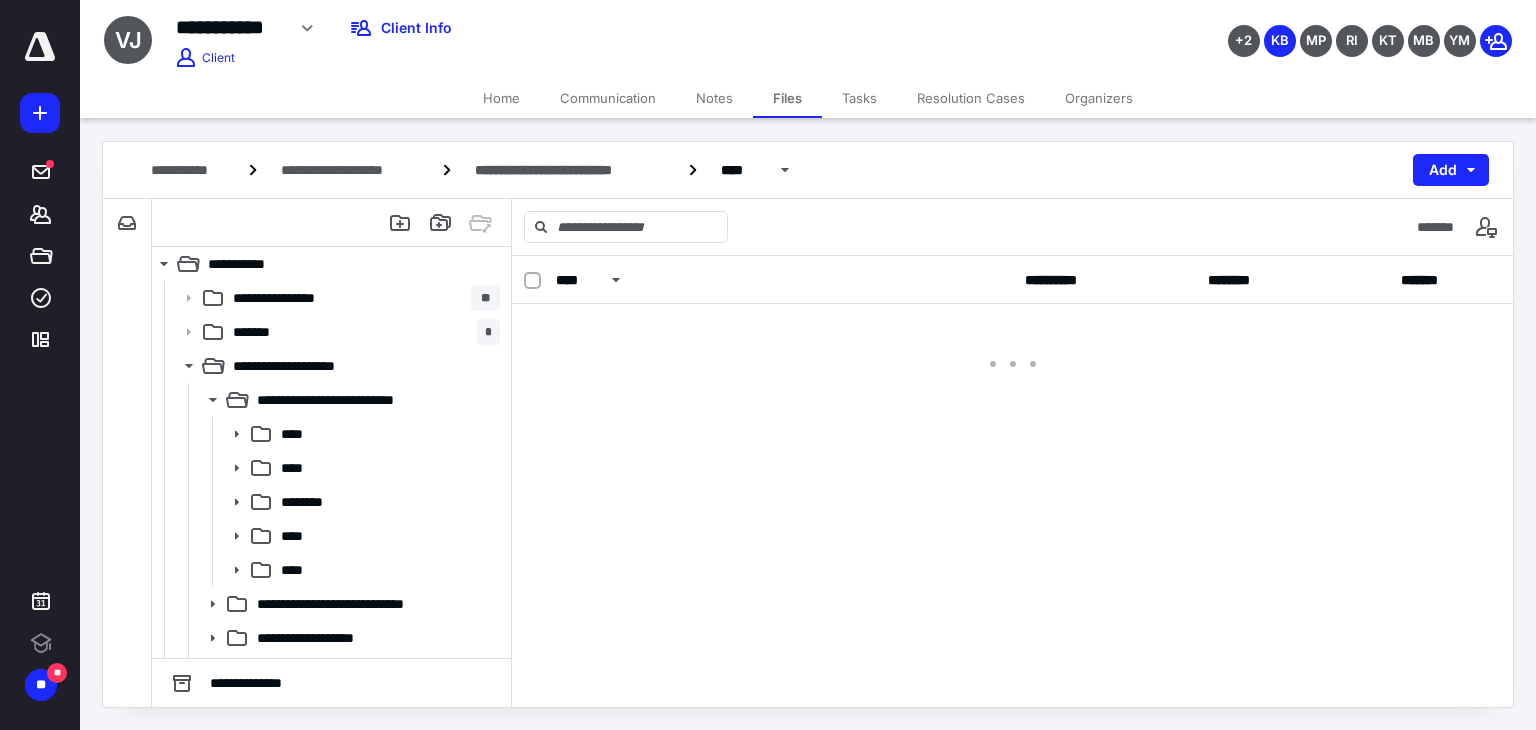 scroll, scrollTop: 0, scrollLeft: 0, axis: both 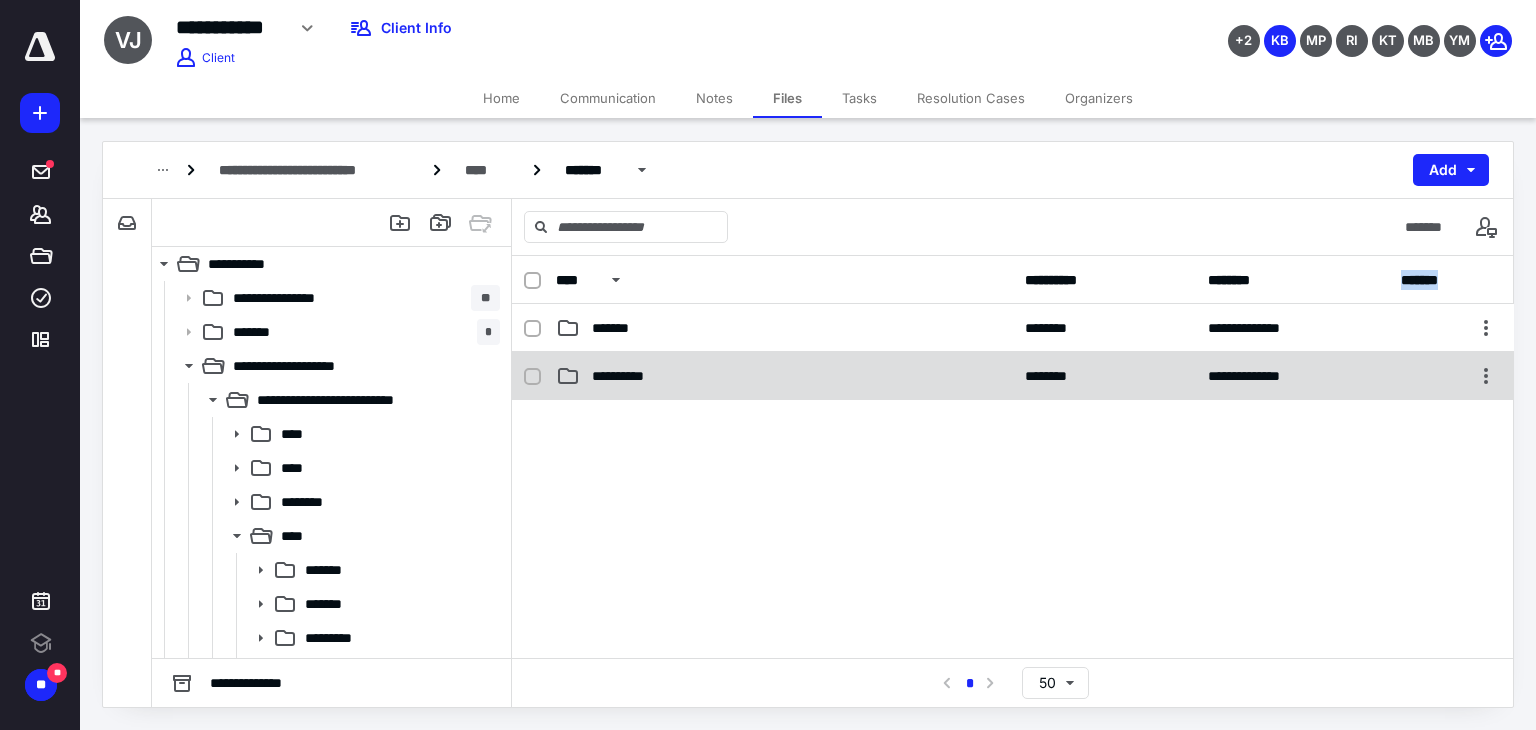 click on "**********" at bounding box center [632, 376] 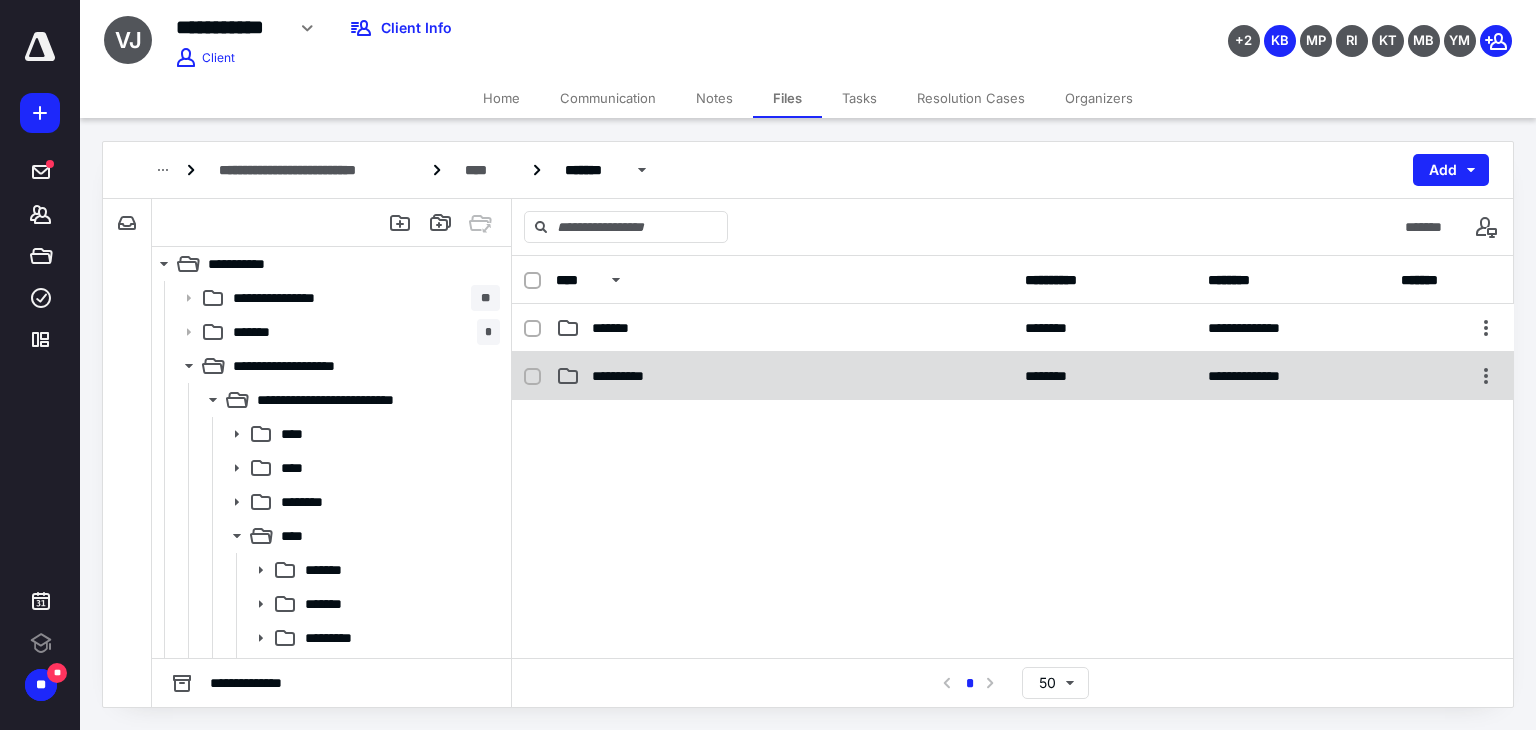 click on "**********" at bounding box center [632, 376] 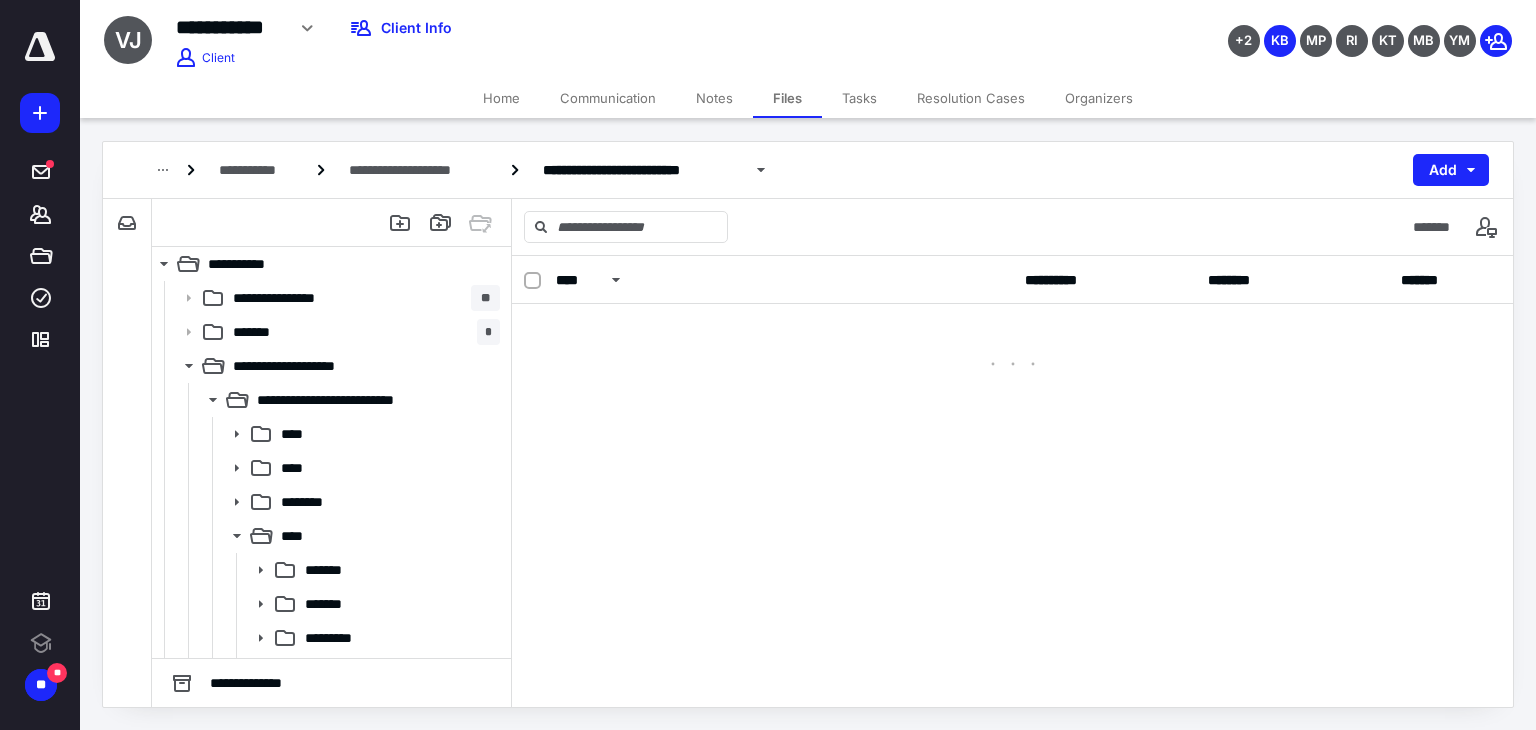 click at bounding box center (1013, 364) 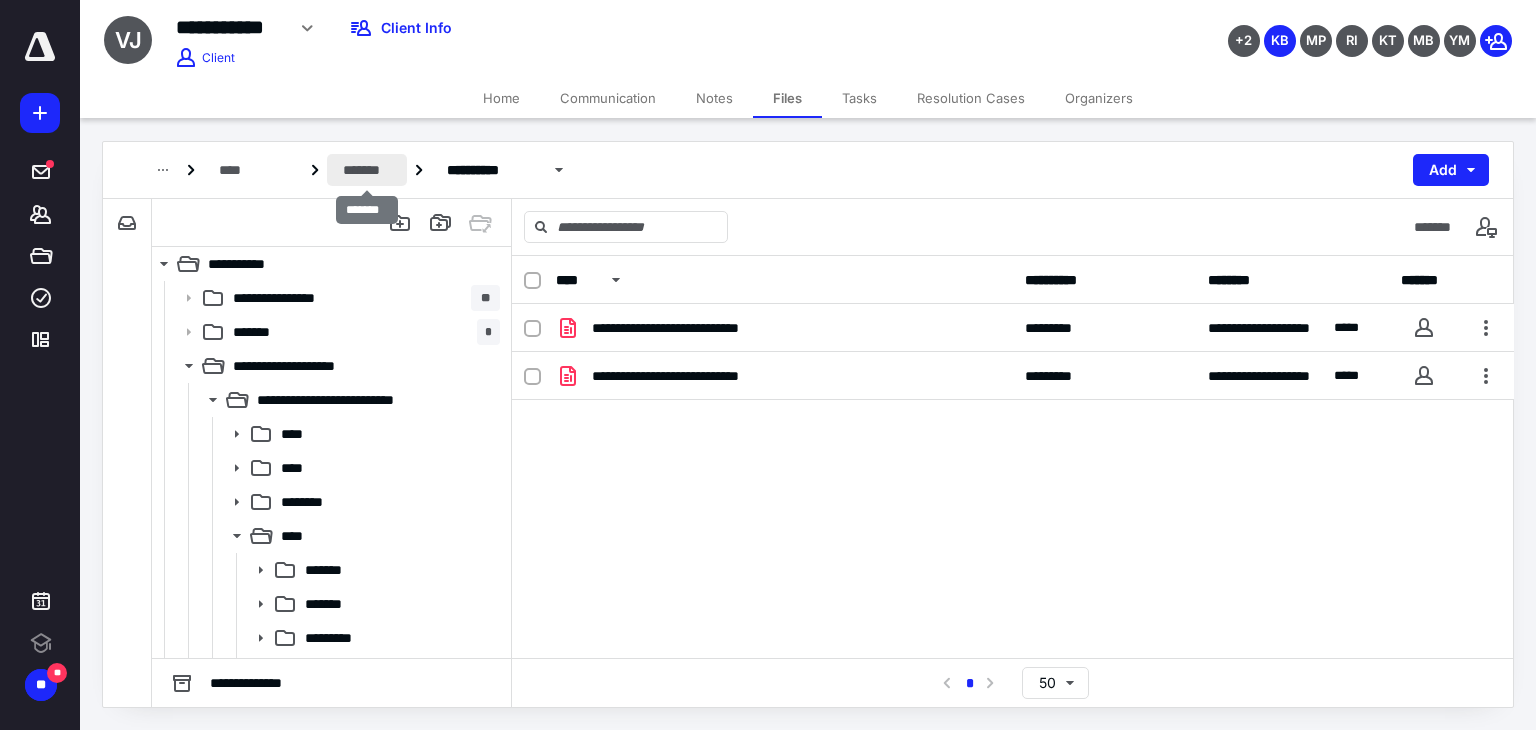 click on "*******" at bounding box center (367, 170) 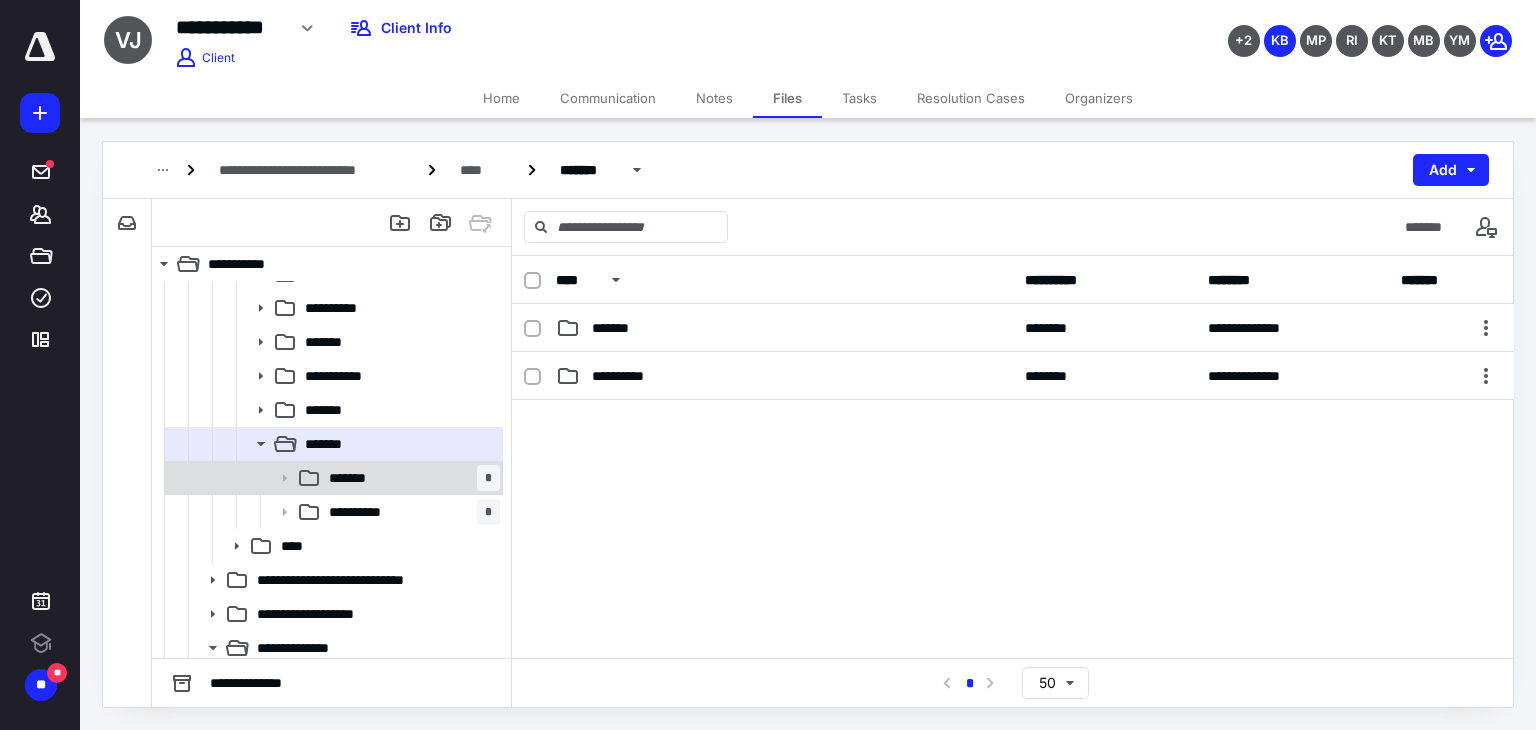 scroll, scrollTop: 700, scrollLeft: 0, axis: vertical 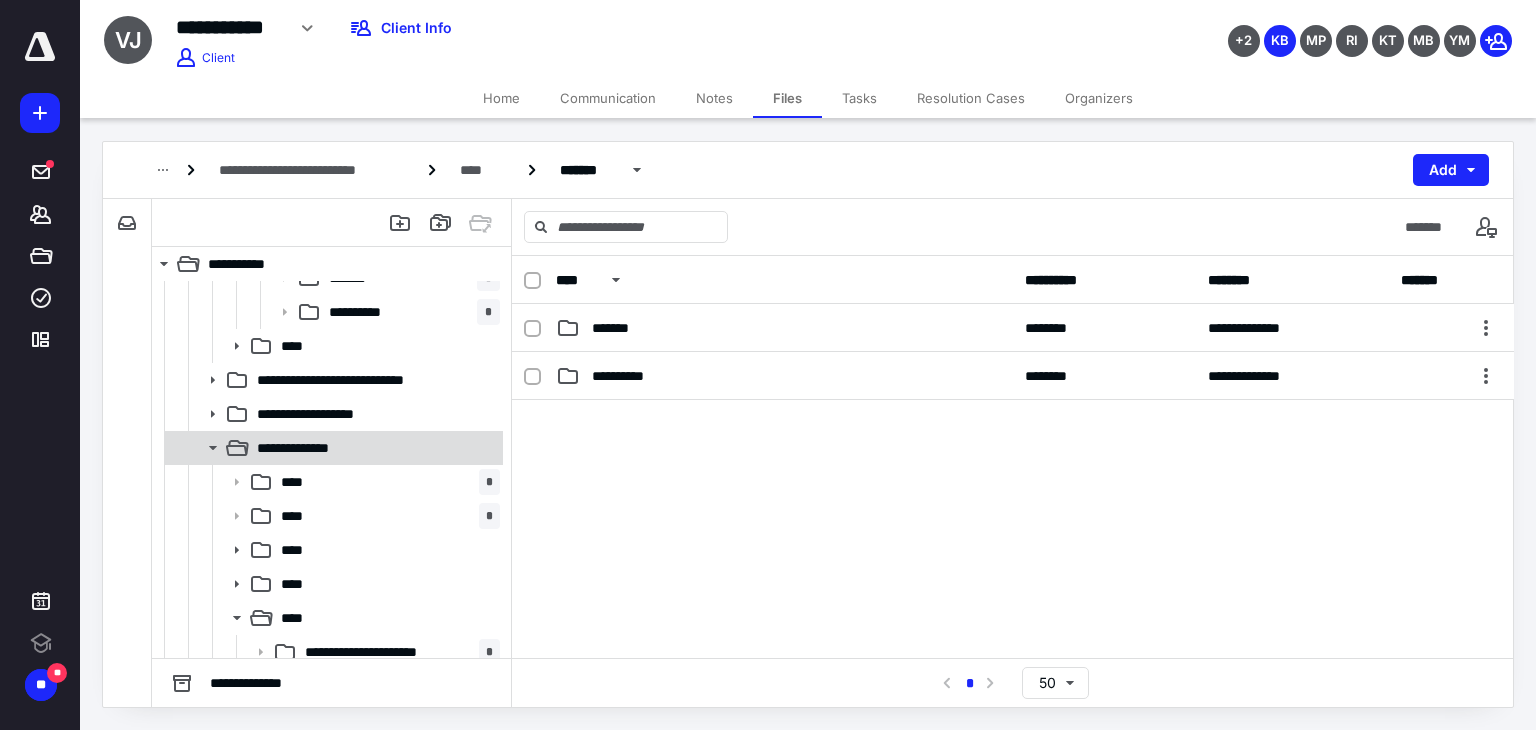 click on "**********" at bounding box center [374, 448] 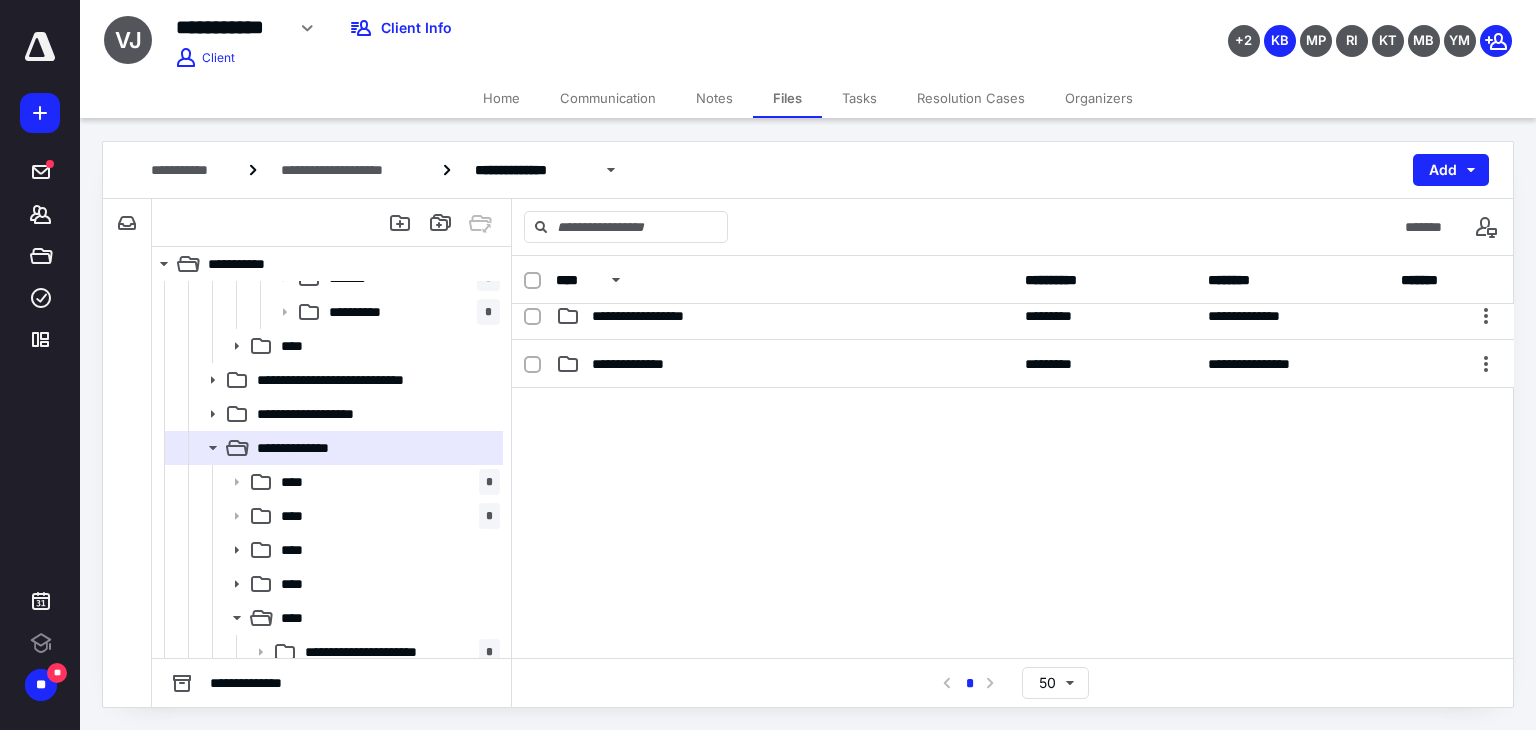 scroll, scrollTop: 100, scrollLeft: 0, axis: vertical 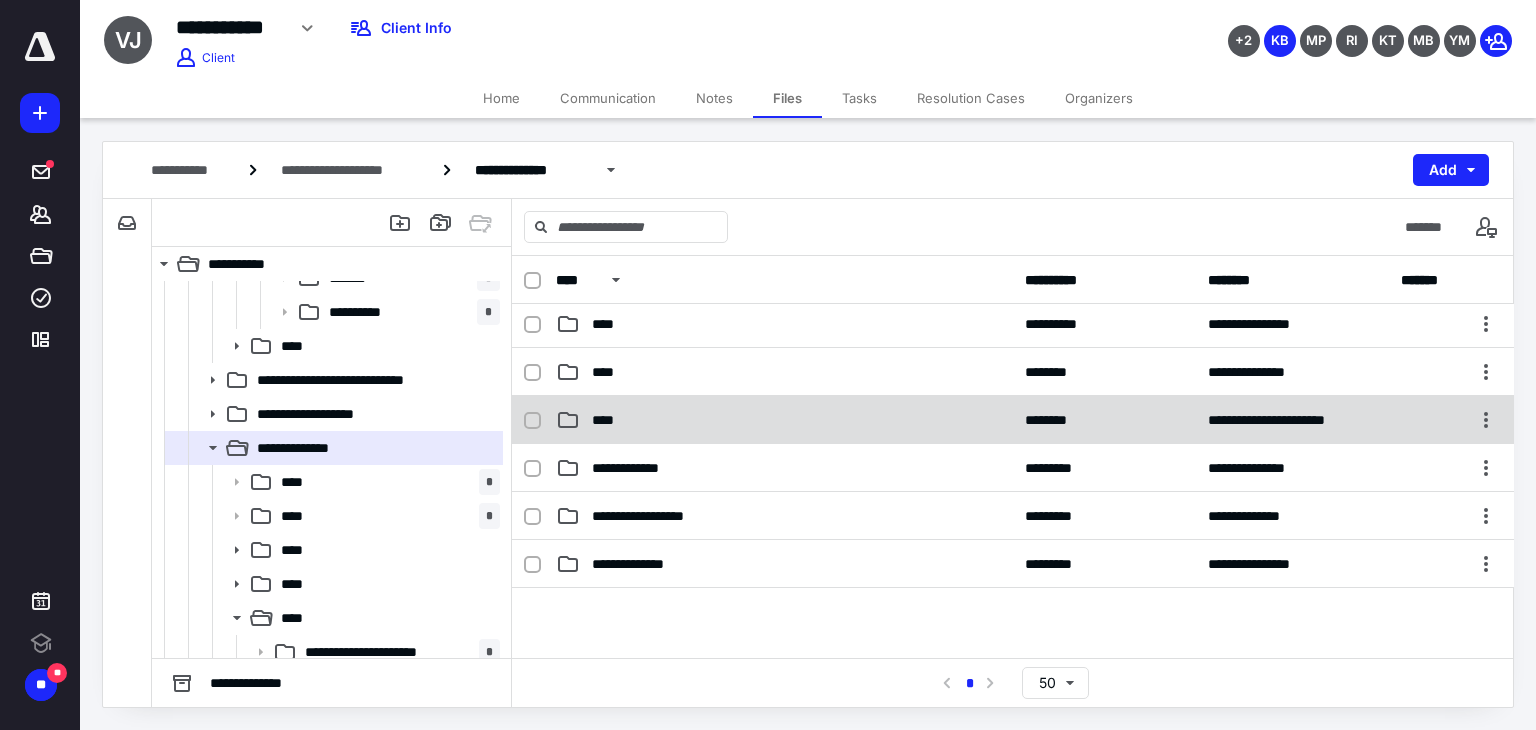 click on "****" at bounding box center [609, 420] 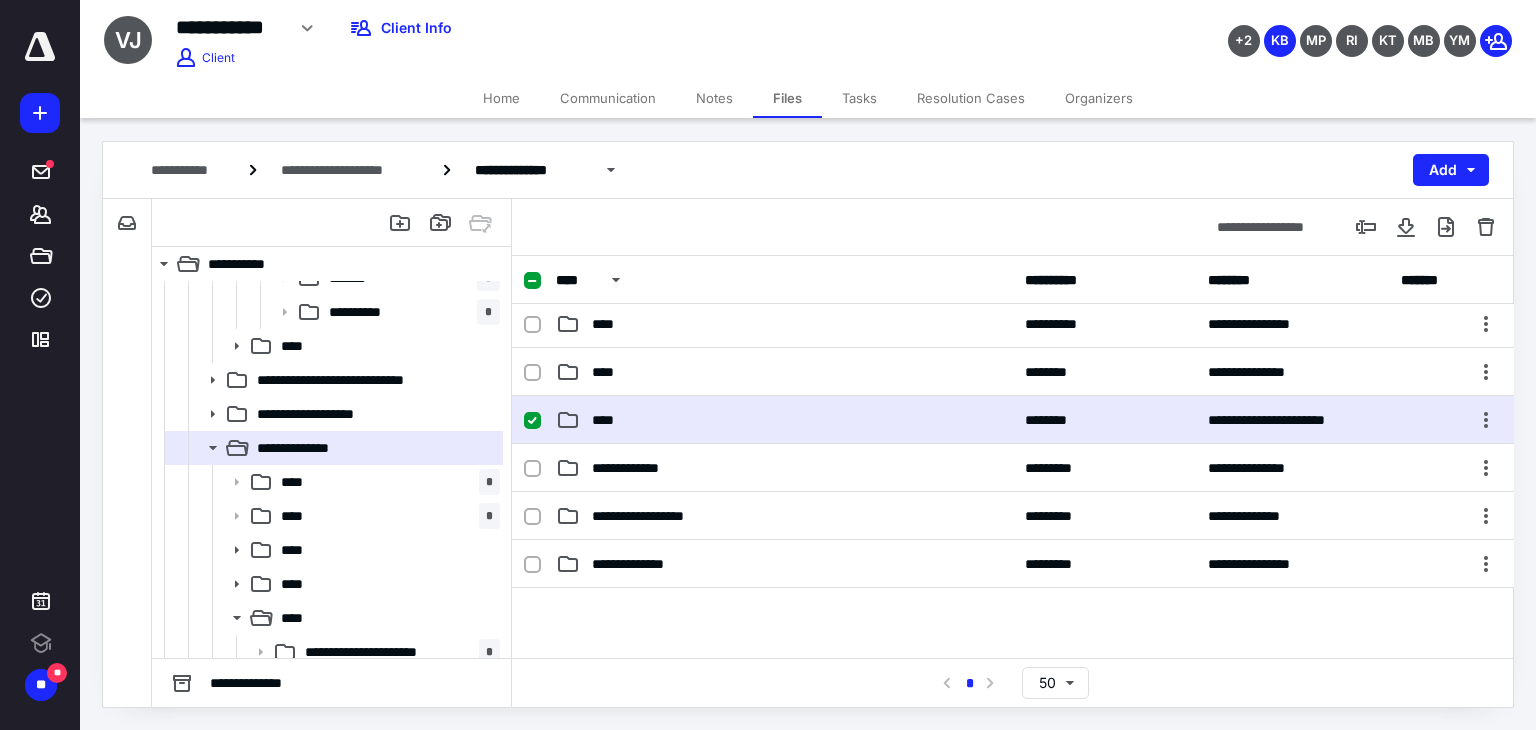 click on "****" at bounding box center [609, 420] 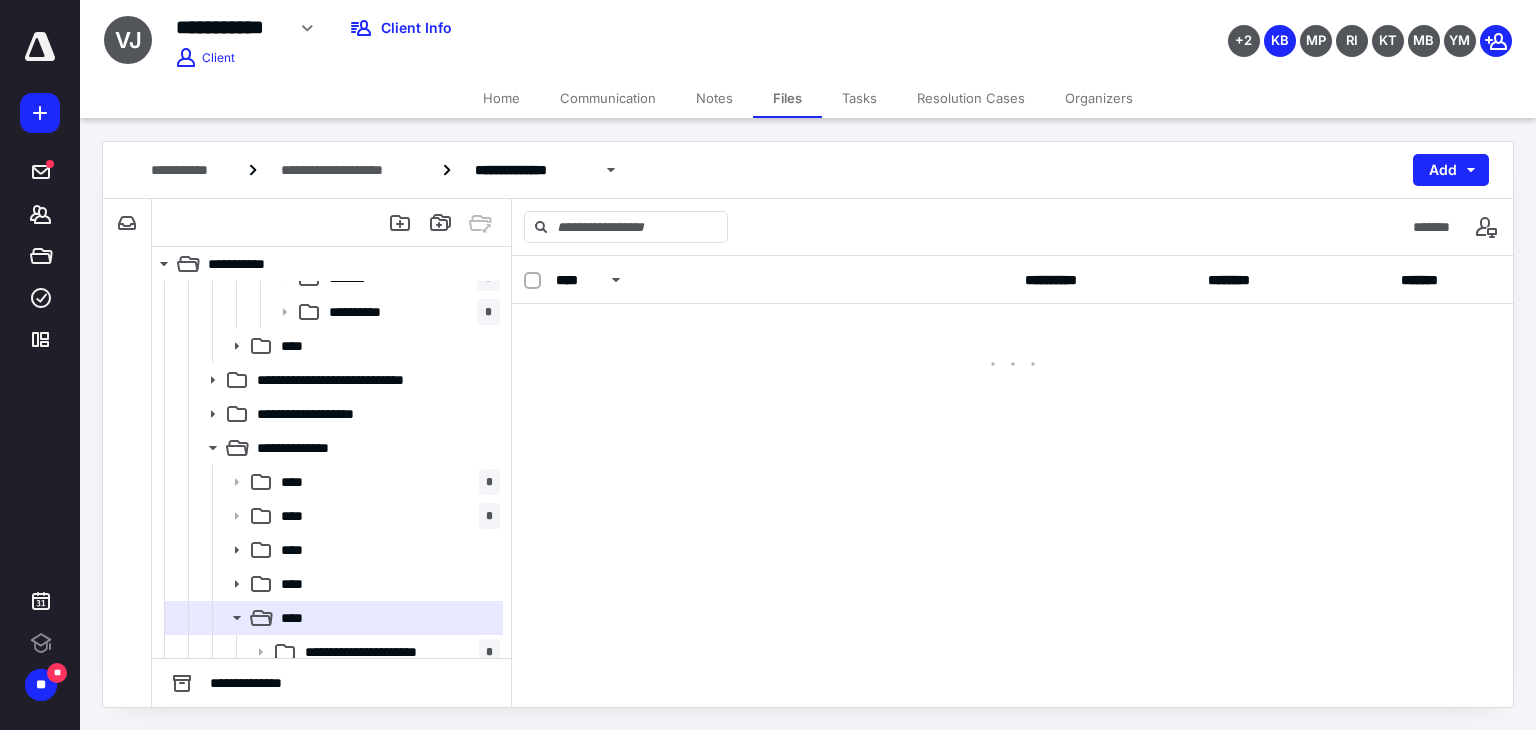 scroll, scrollTop: 0, scrollLeft: 0, axis: both 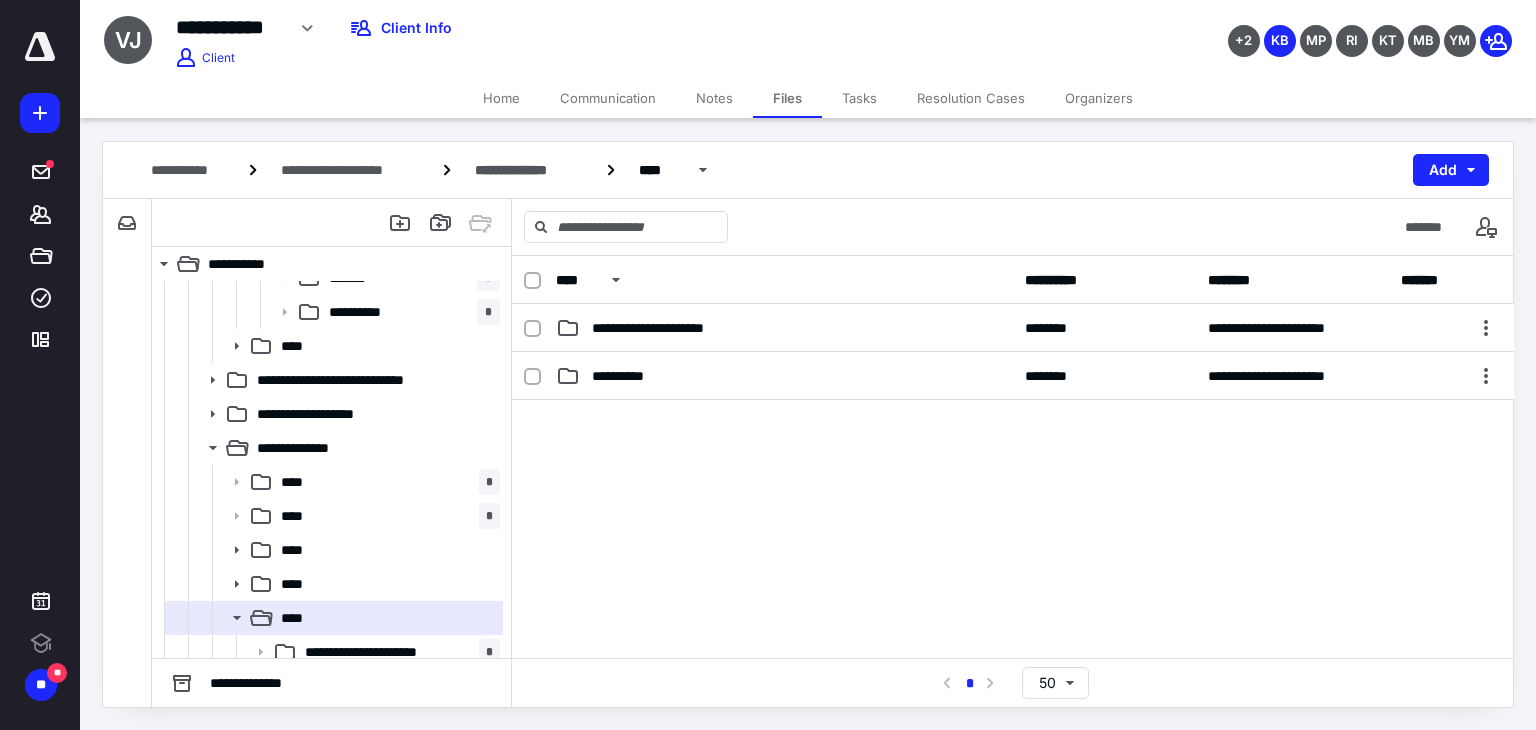 click at bounding box center [1013, 550] 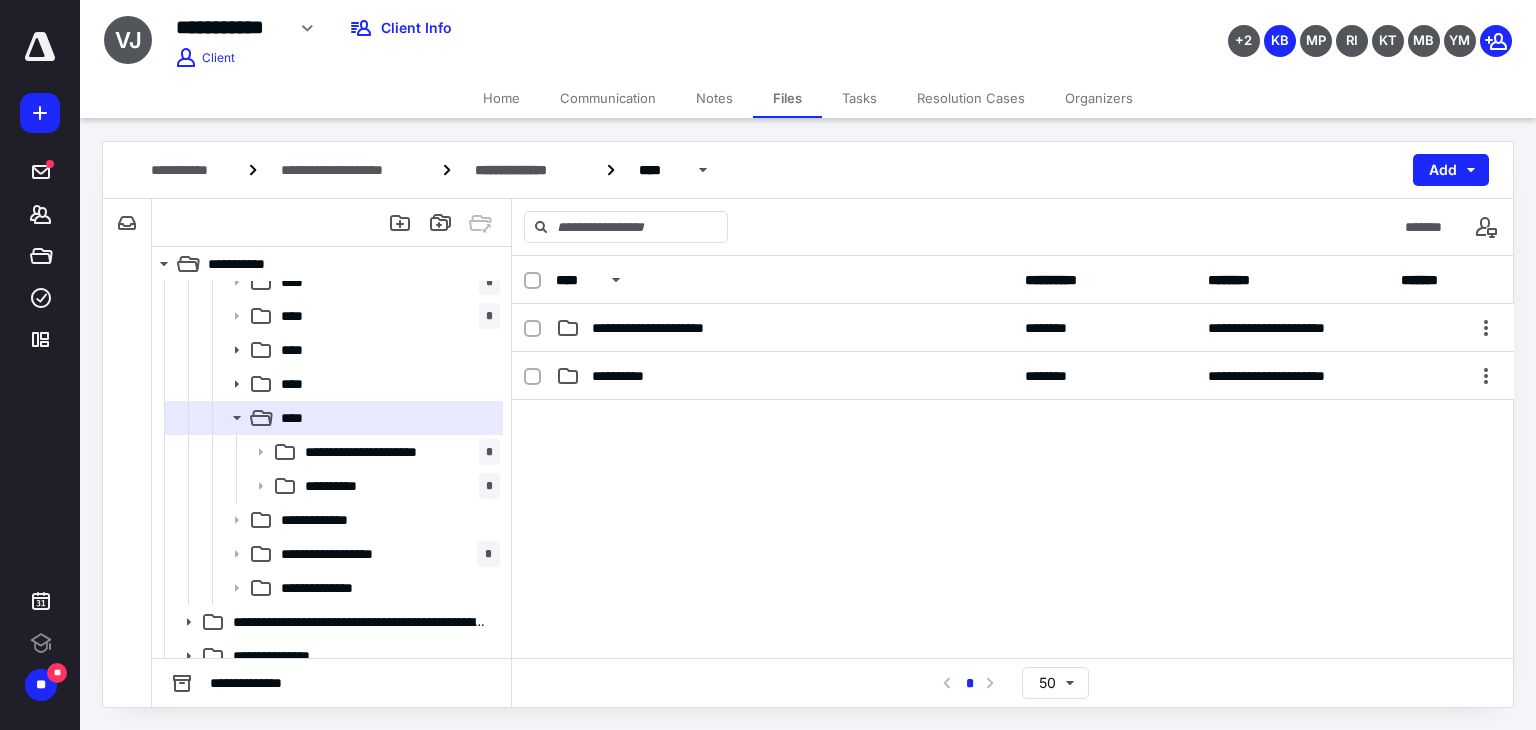 scroll, scrollTop: 1000, scrollLeft: 0, axis: vertical 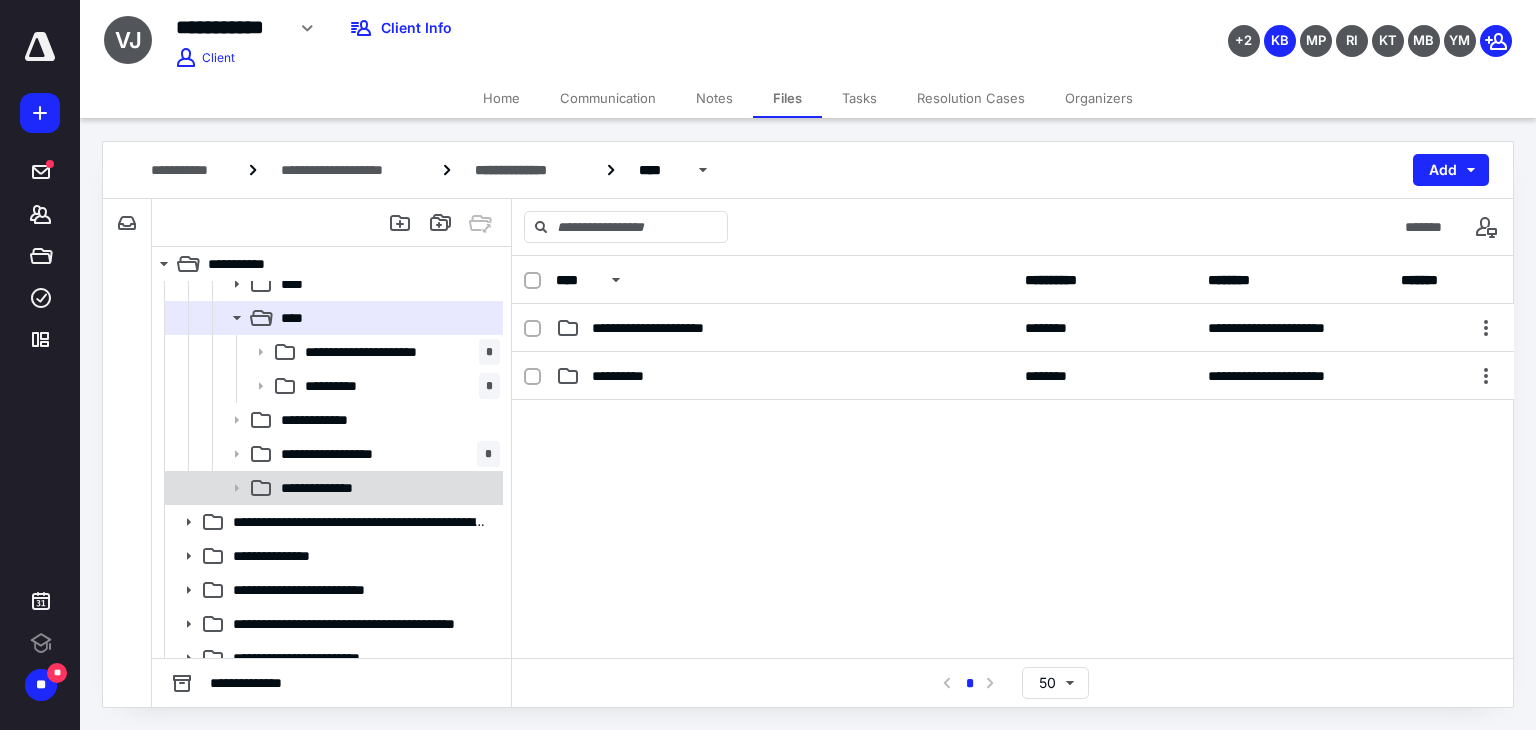 click on "**********" at bounding box center [386, 488] 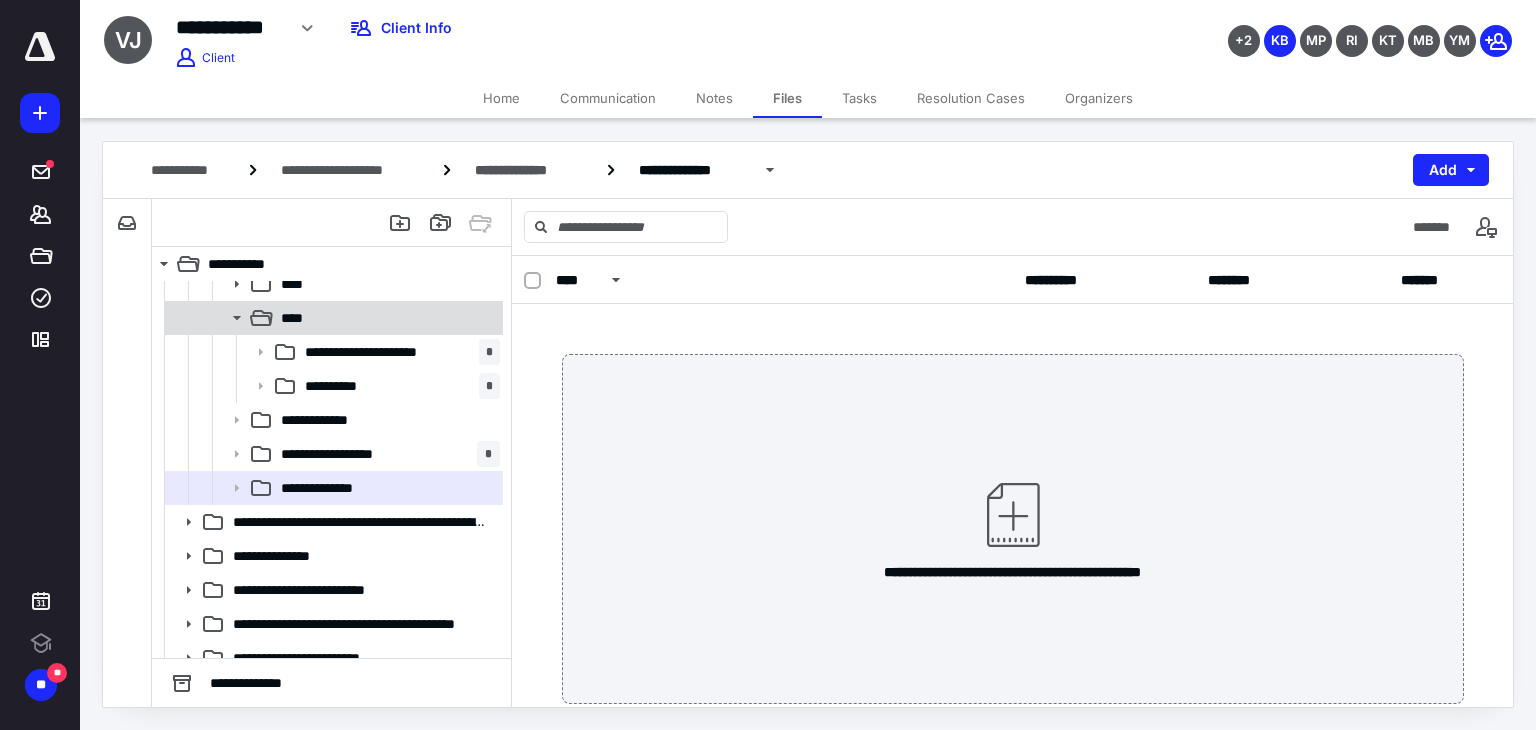 click on "****" at bounding box center (386, 318) 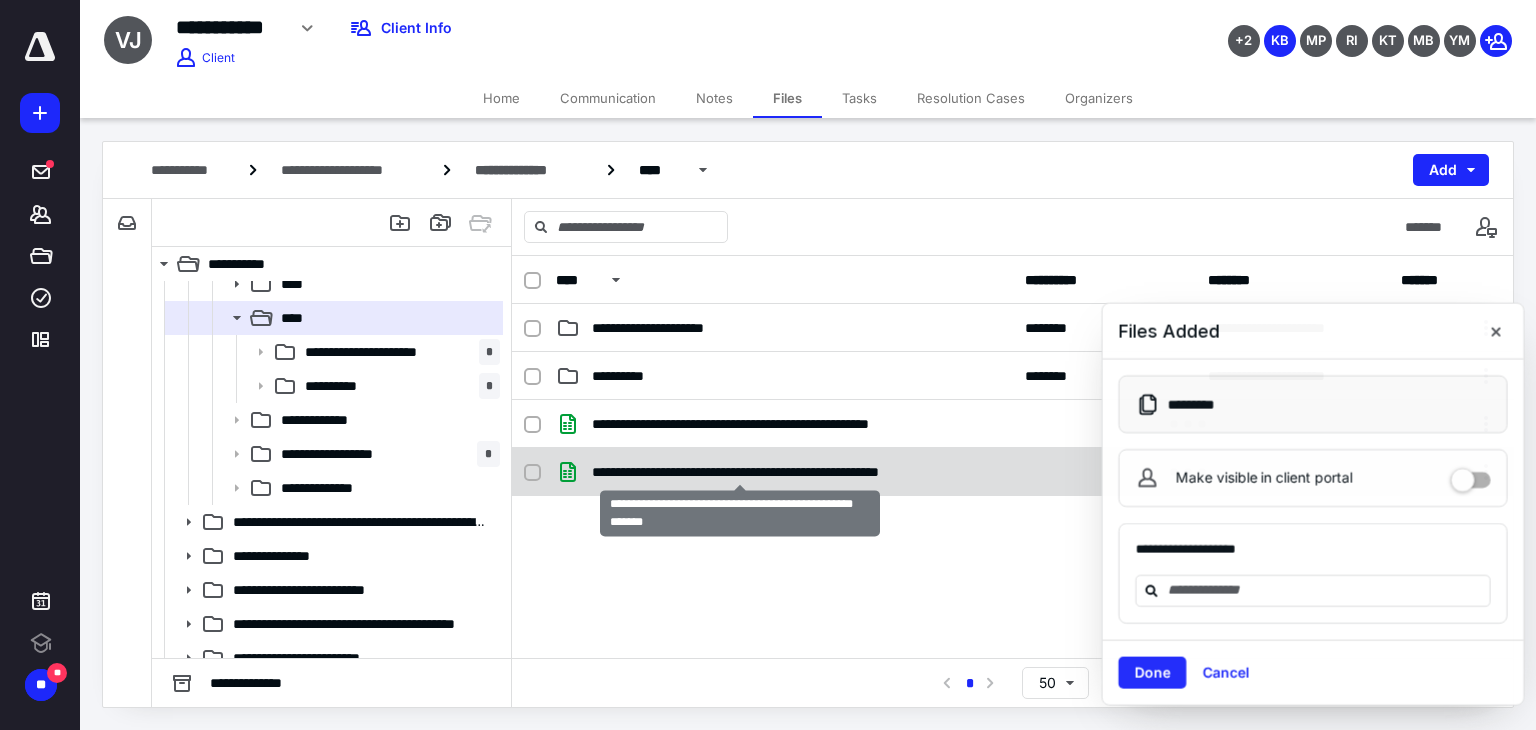 click on "**********" at bounding box center [741, 472] 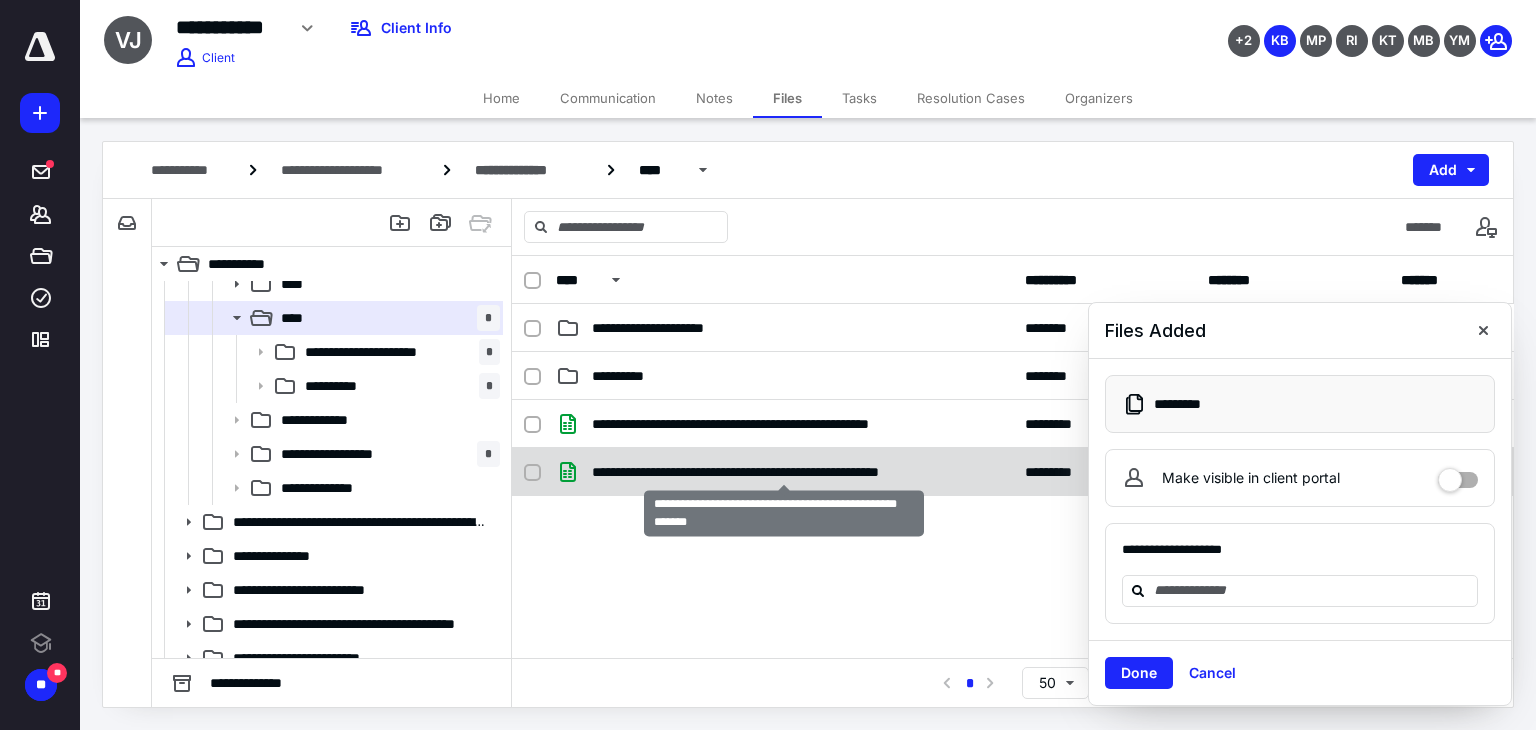 click on "**********" at bounding box center (784, 472) 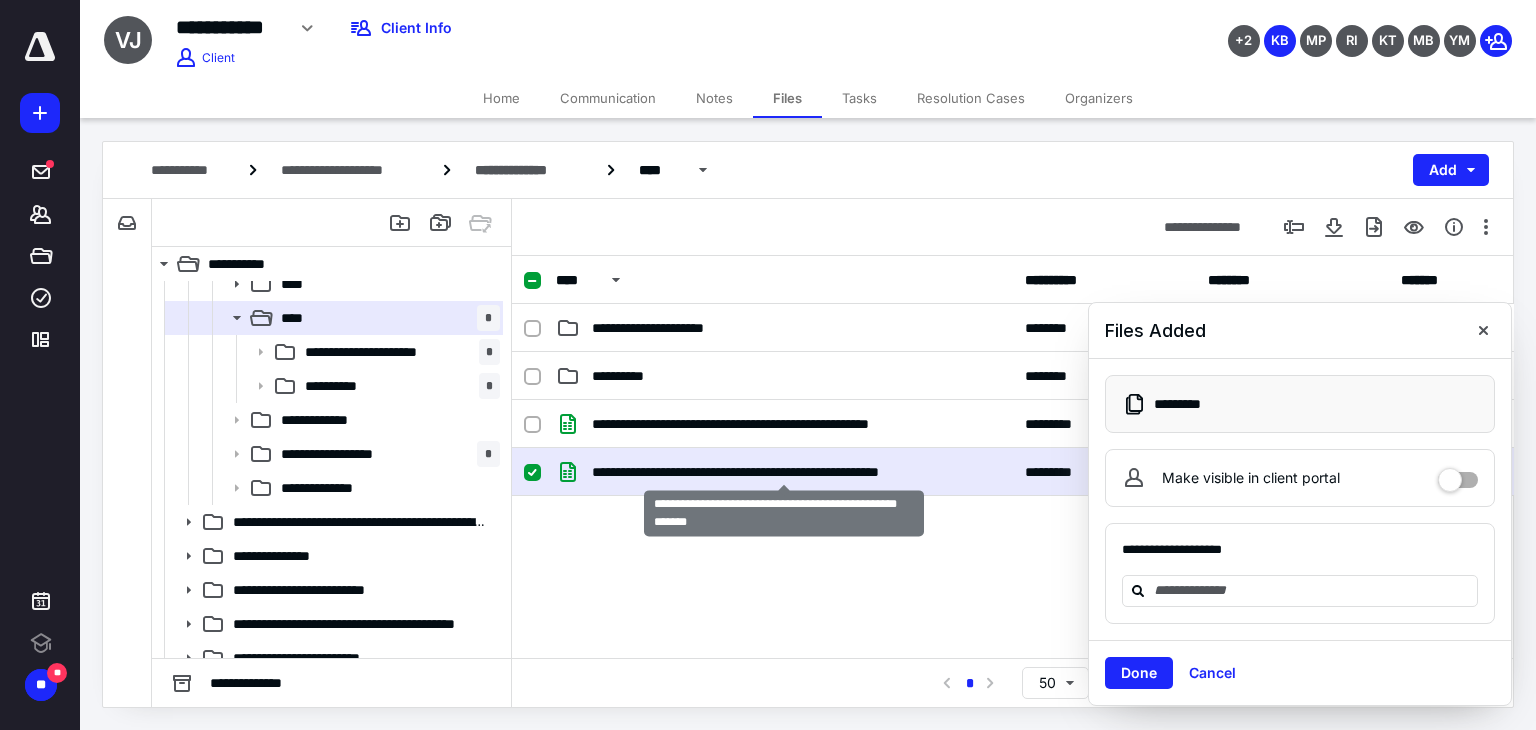click on "**********" at bounding box center (784, 472) 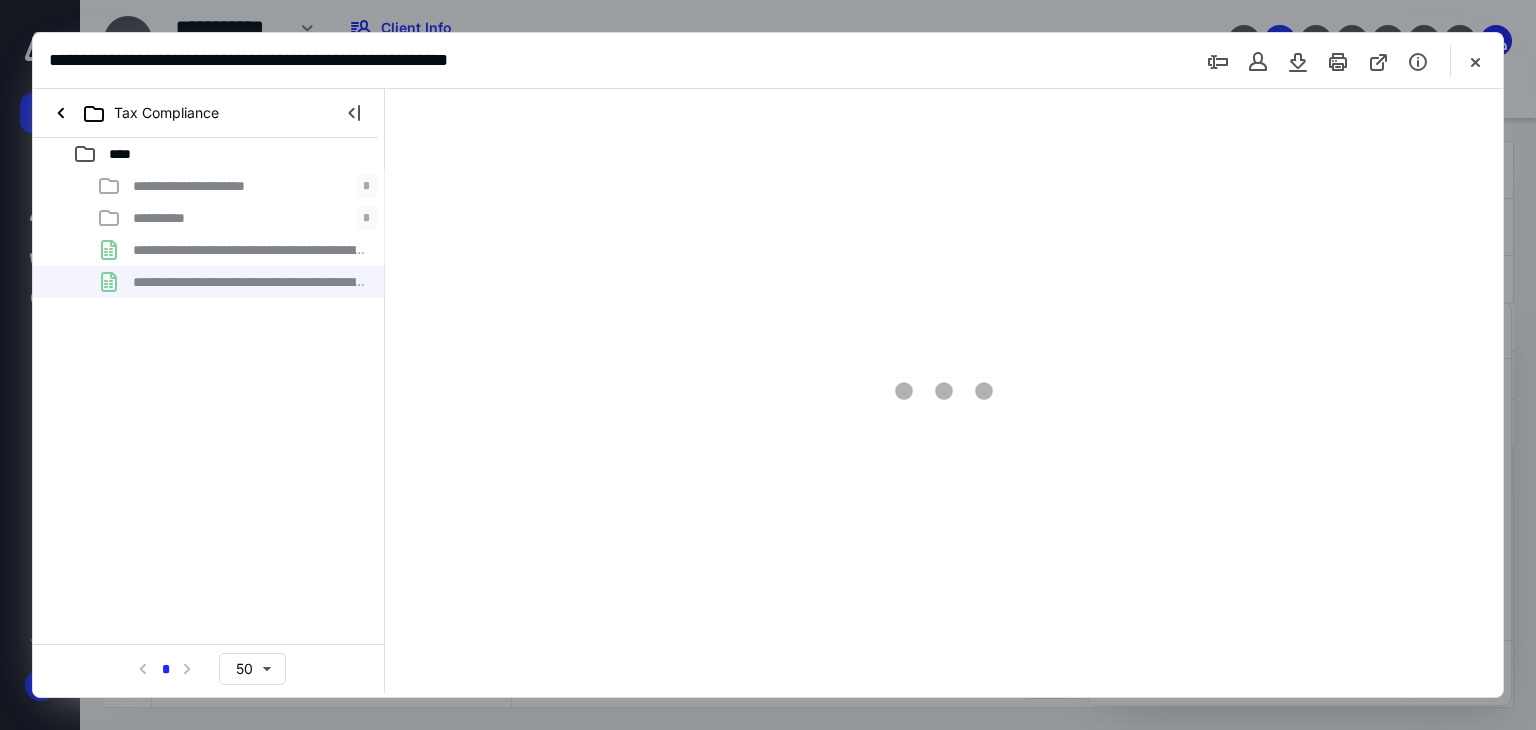 scroll, scrollTop: 0, scrollLeft: 0, axis: both 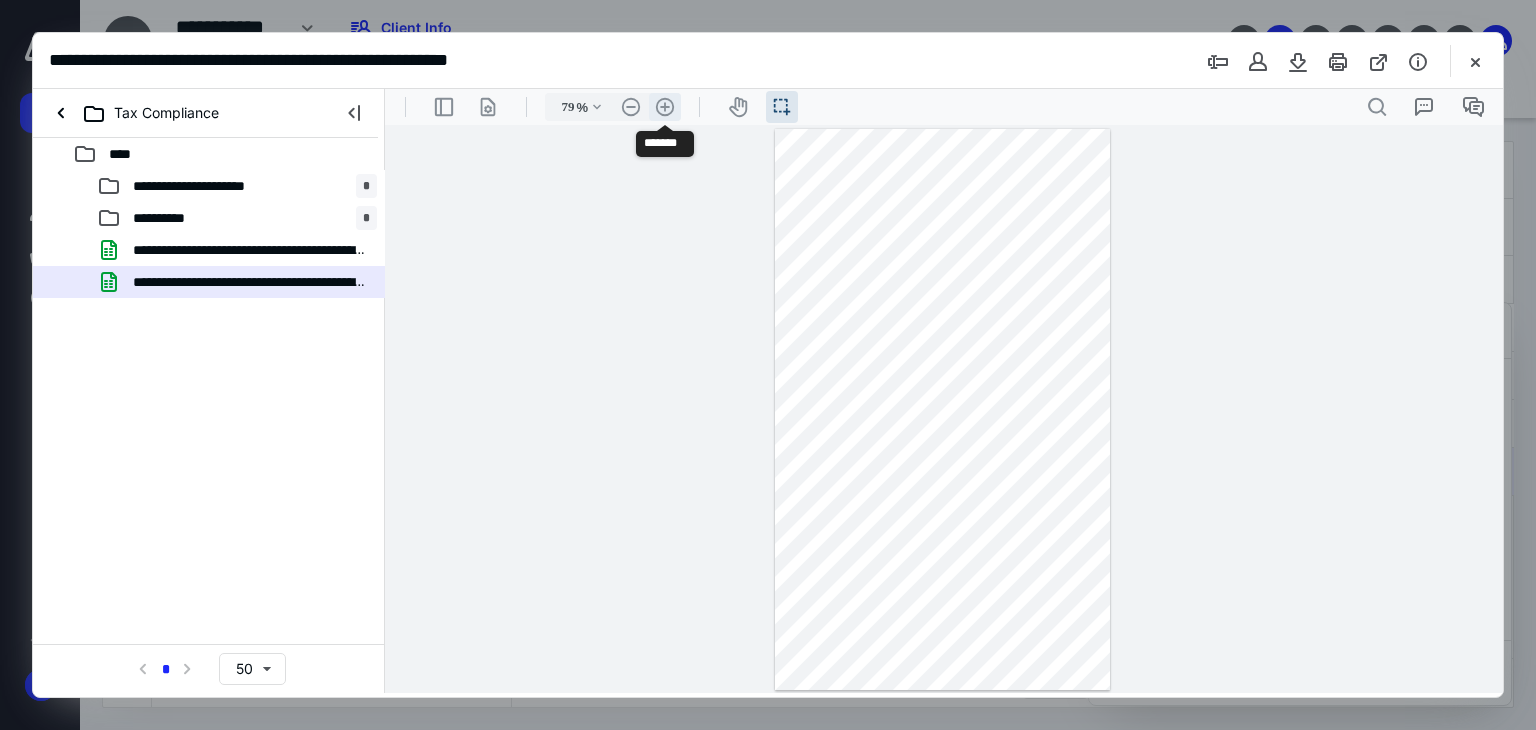 click on ".cls-1{fill:#abb0c4;} icon - header - zoom - in - line" at bounding box center [665, 107] 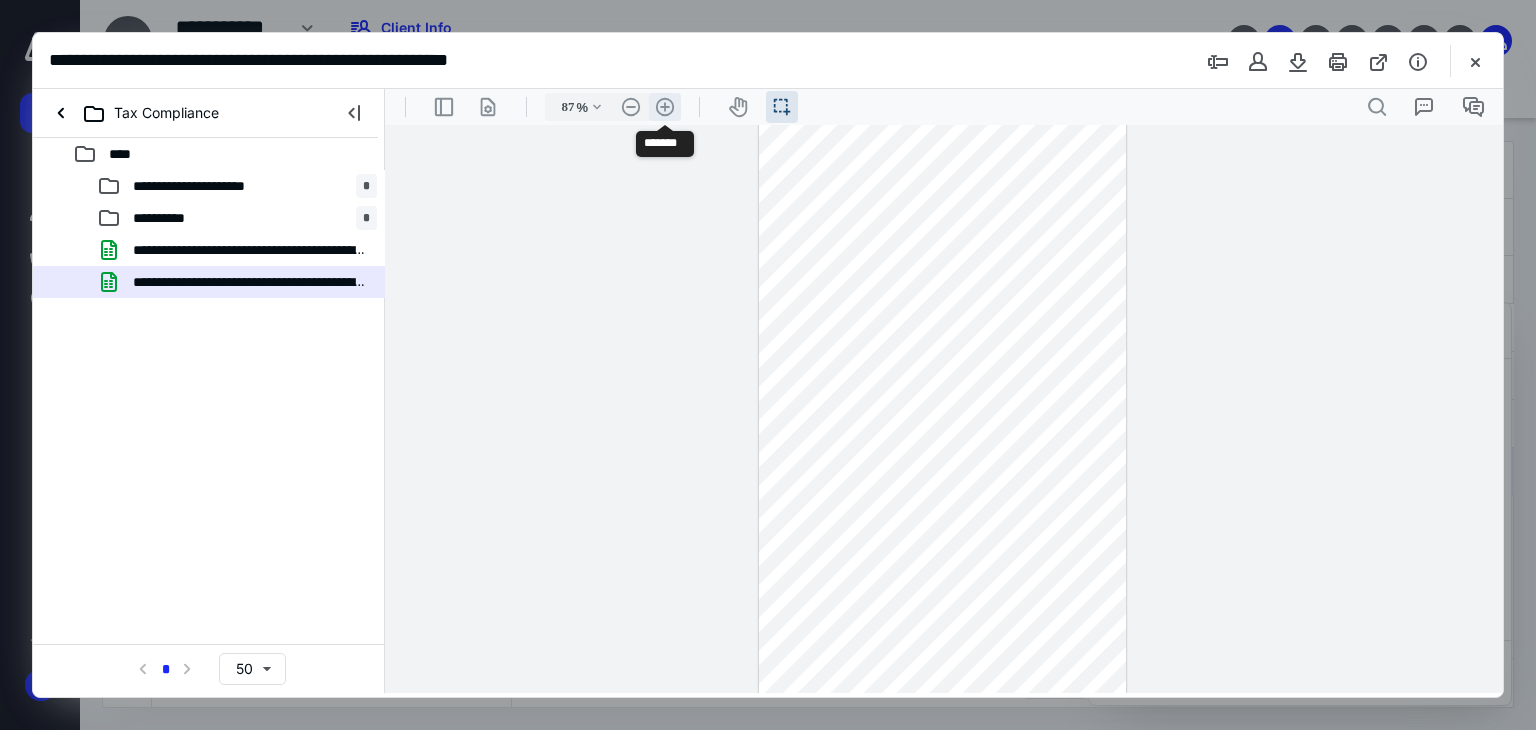 click on ".cls-1{fill:#abb0c4;} icon - header - zoom - in - line" at bounding box center (665, 107) 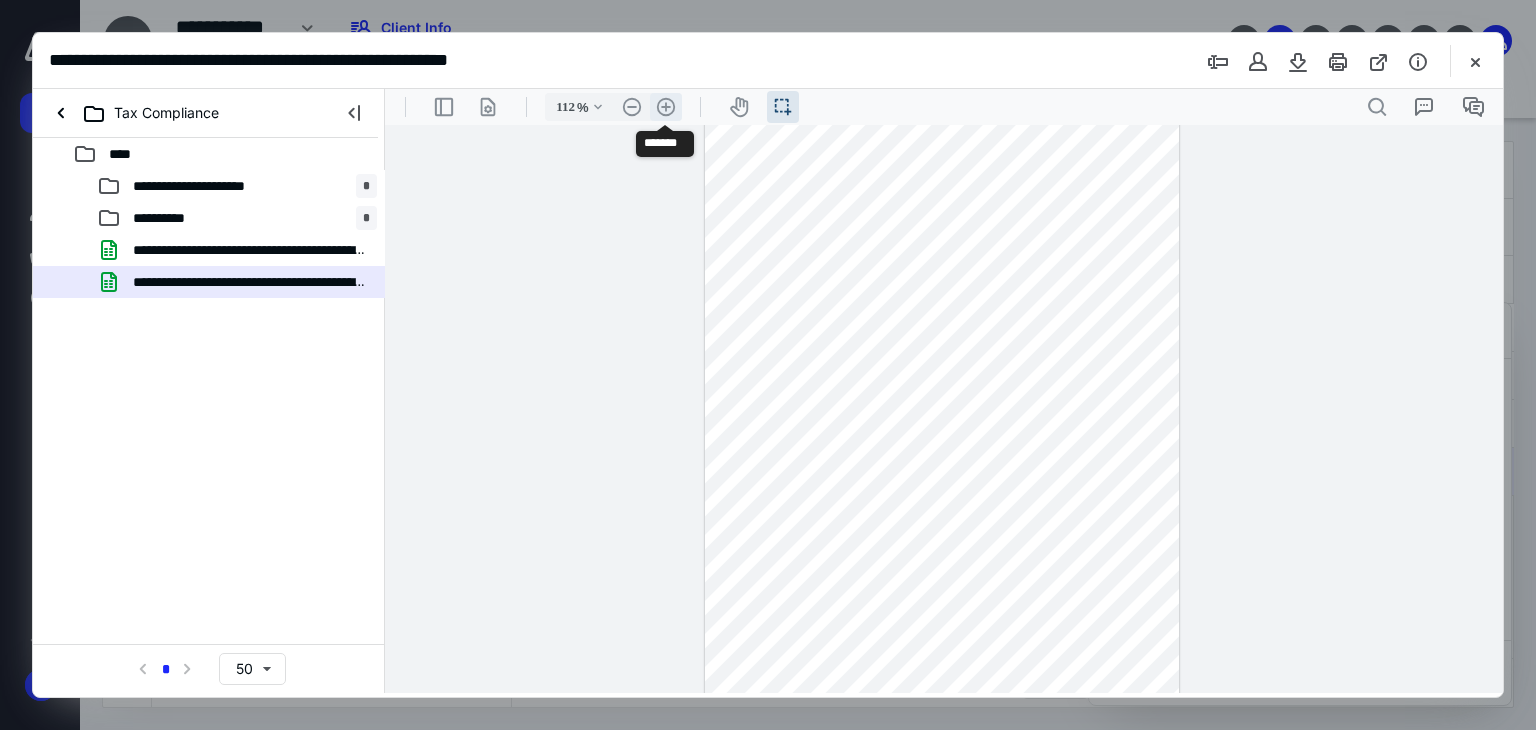 click on ".cls-1{fill:#abb0c4;} icon - header - zoom - in - line" at bounding box center [666, 107] 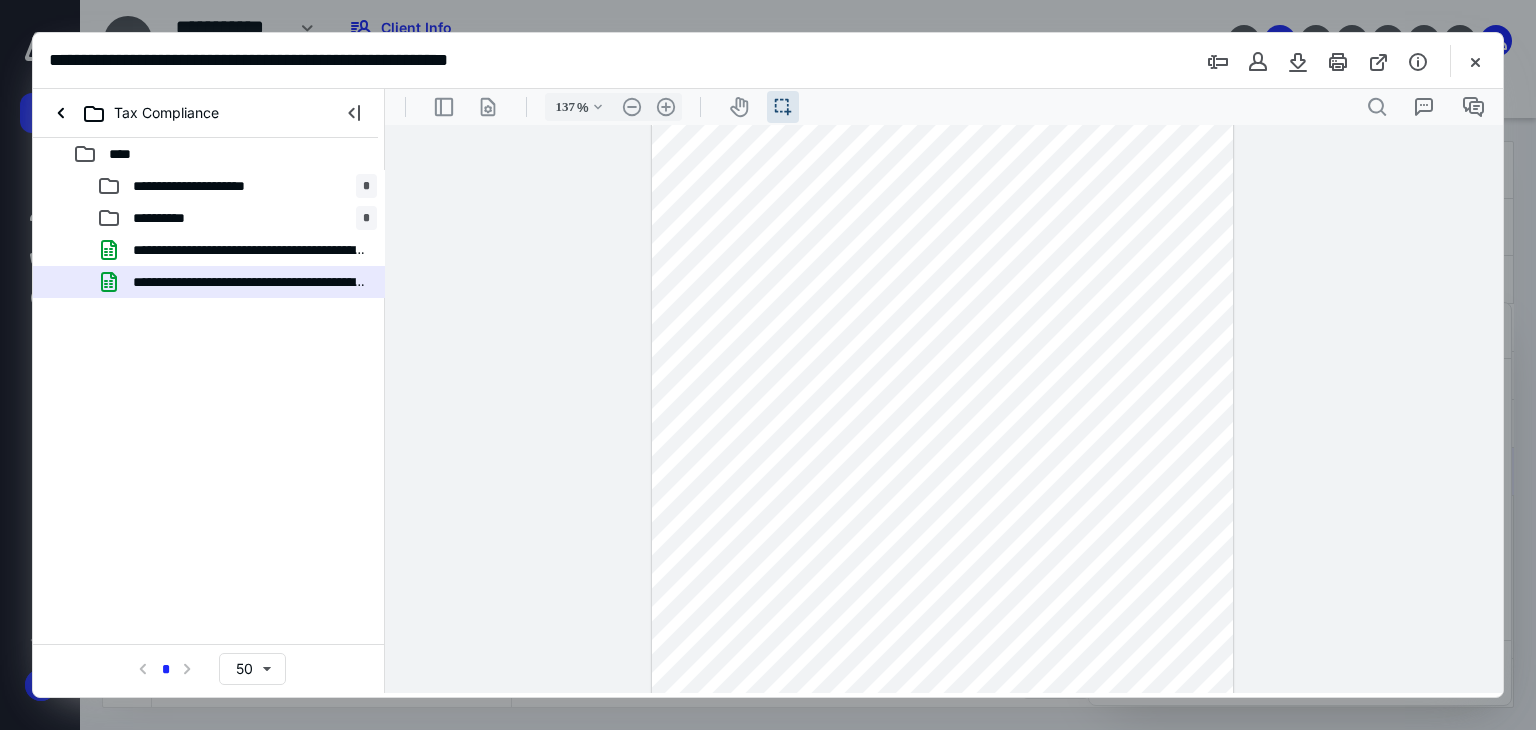 scroll, scrollTop: 0, scrollLeft: 0, axis: both 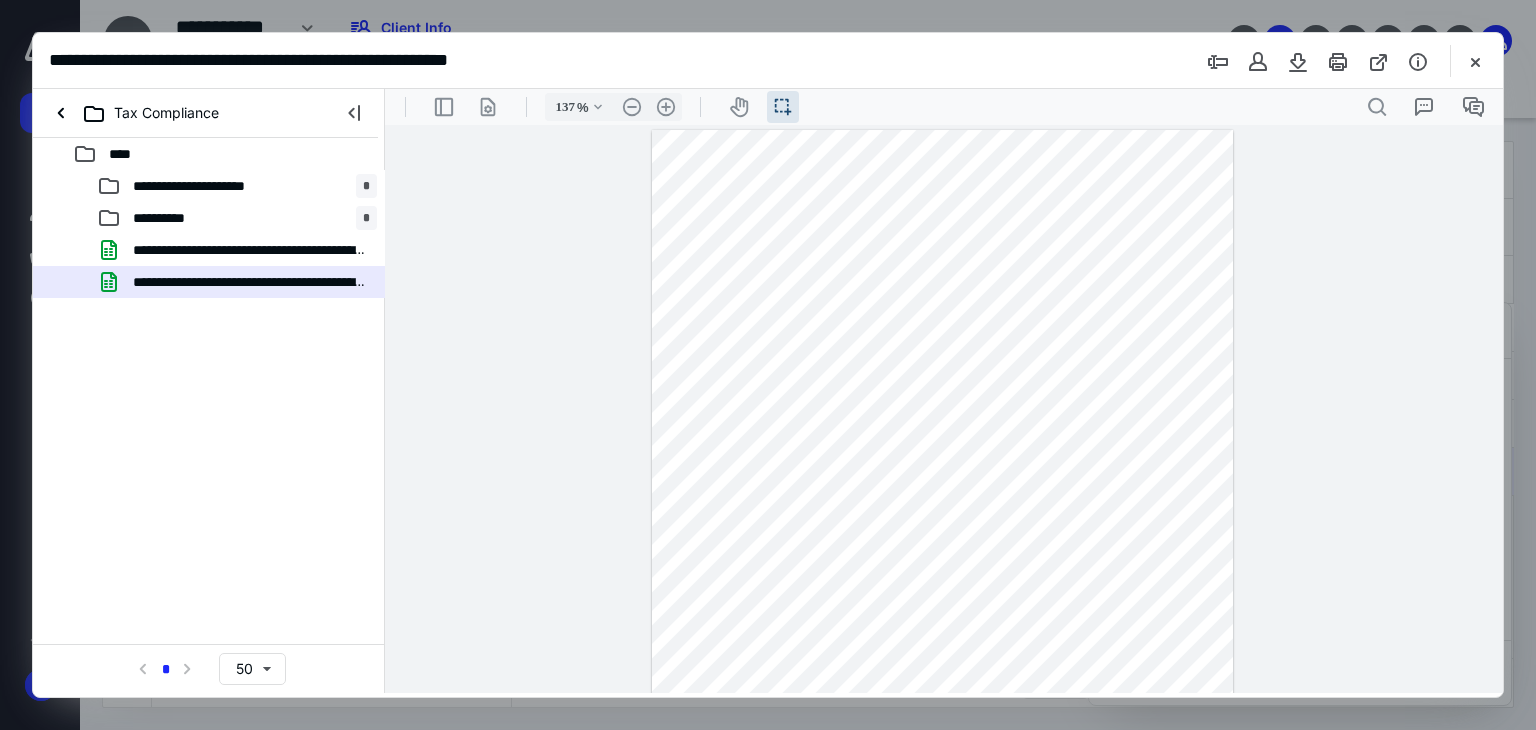 click on "**********" at bounding box center (249, 250) 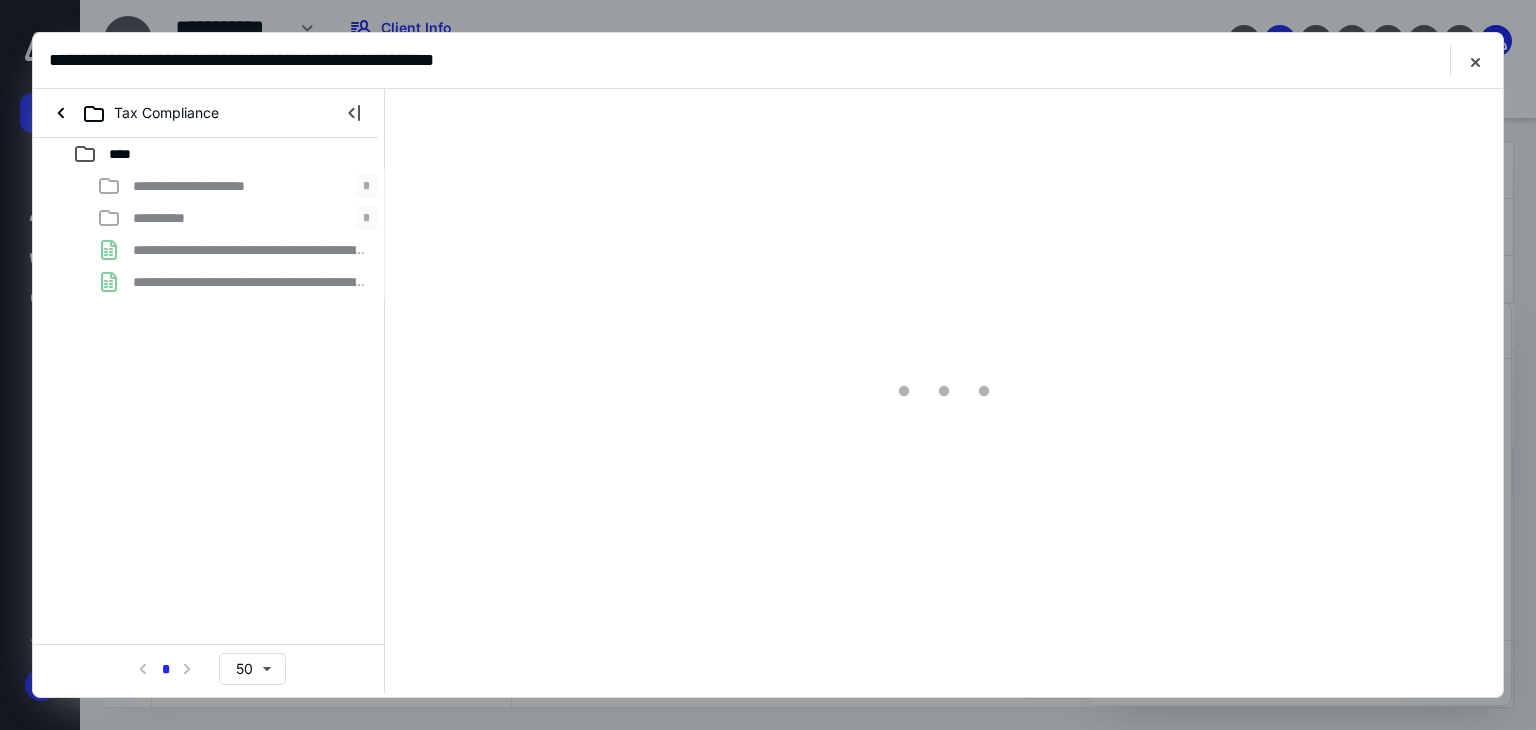click on "**********" at bounding box center [209, 234] 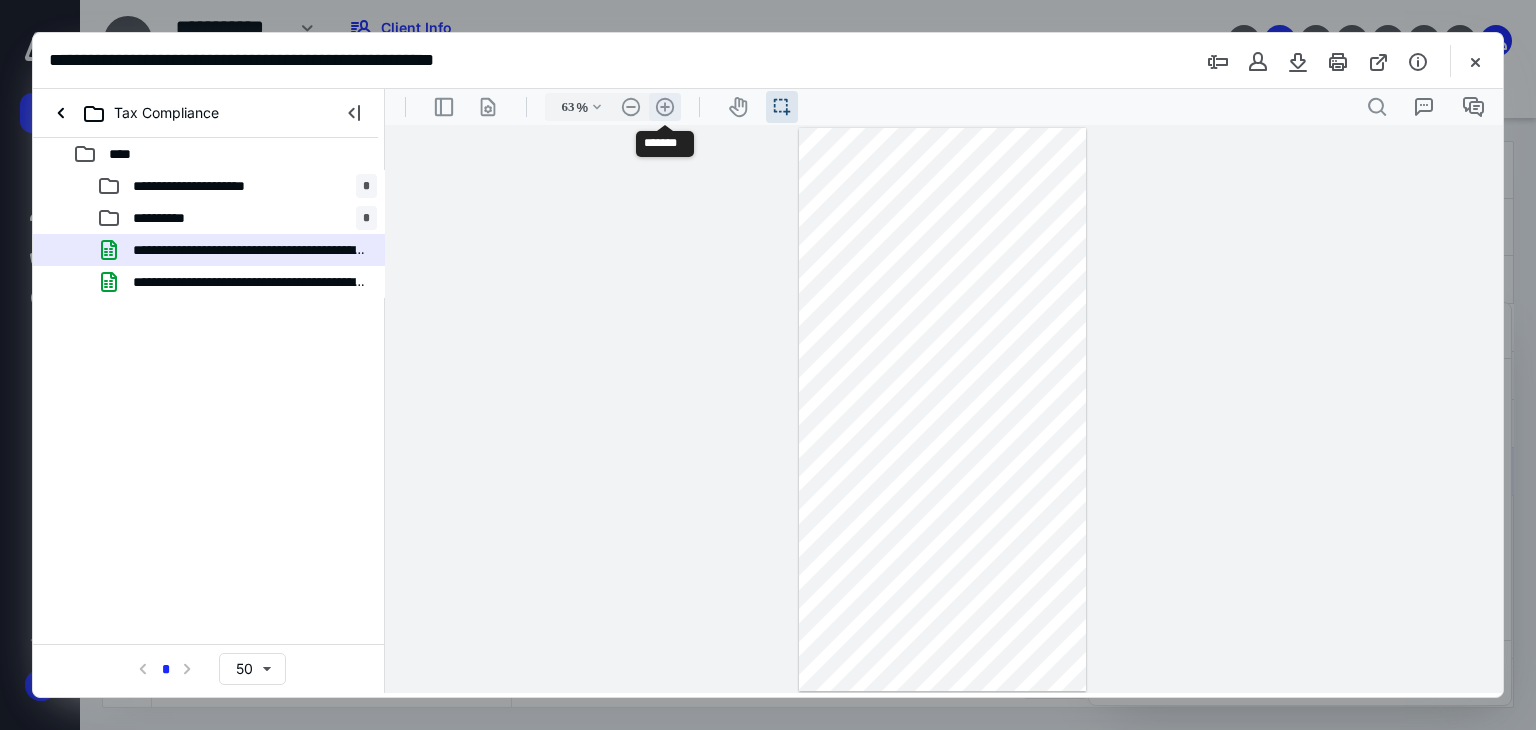 click on ".cls-1{fill:#abb0c4;} icon - header - zoom - in - line" at bounding box center (665, 107) 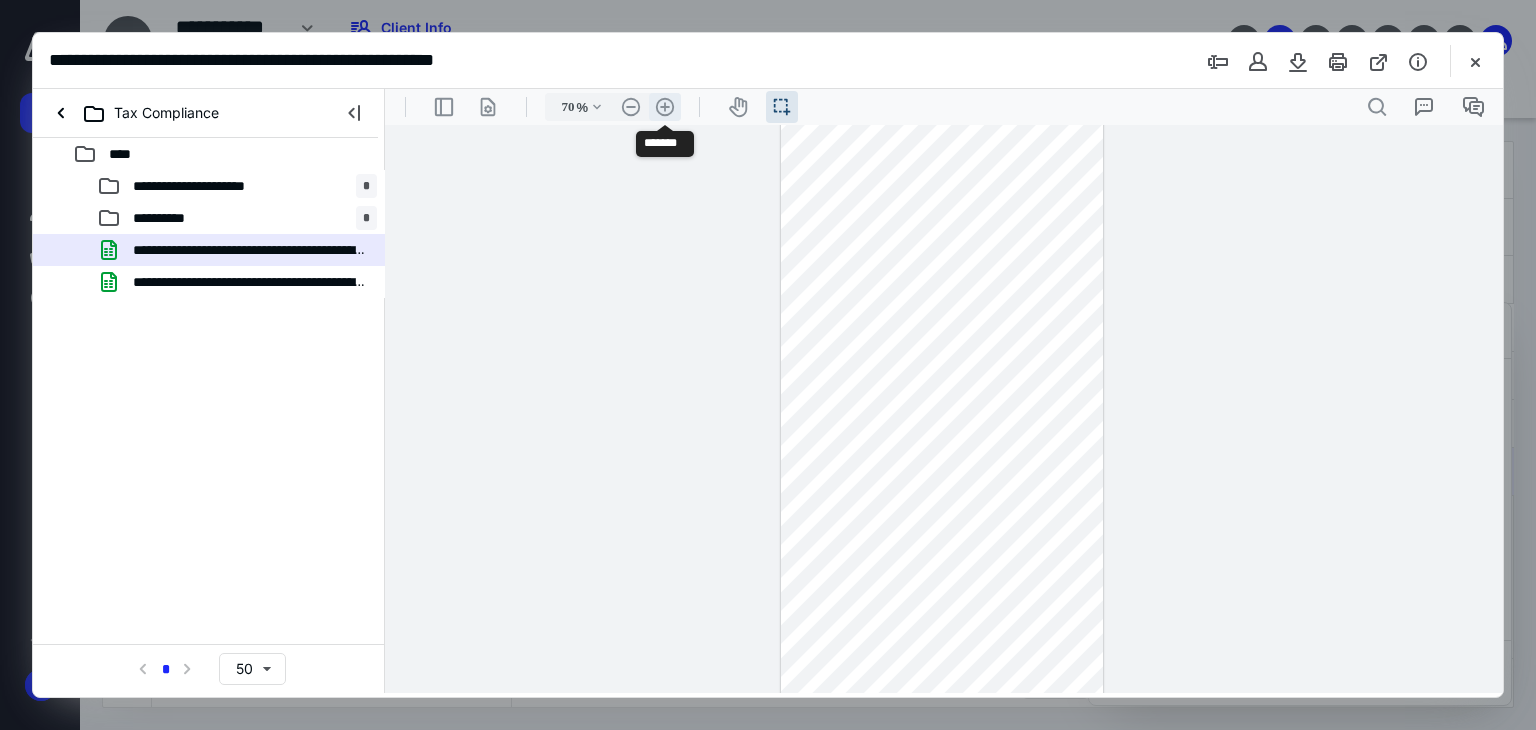click on ".cls-1{fill:#abb0c4;} icon - header - zoom - in - line" at bounding box center (665, 107) 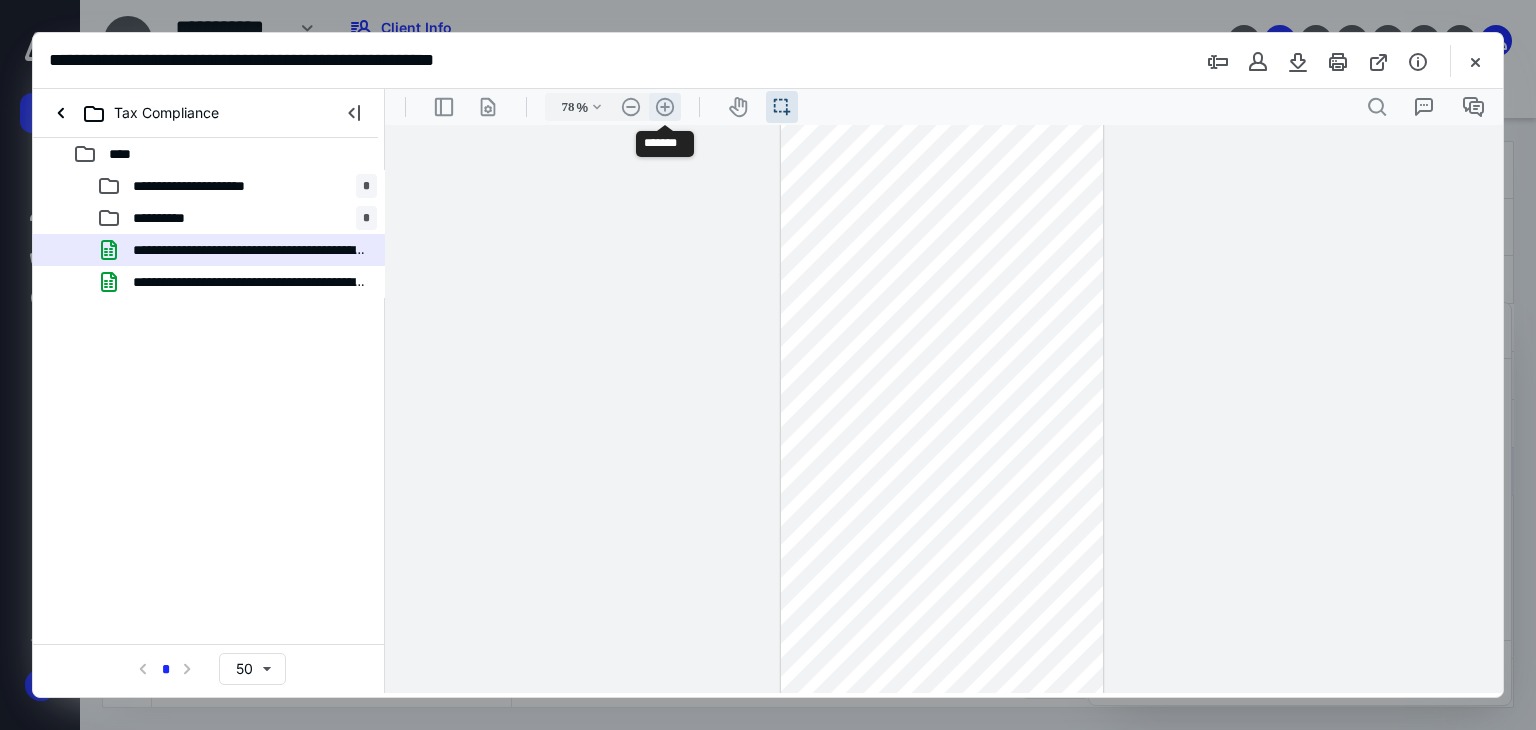 scroll, scrollTop: 63, scrollLeft: 0, axis: vertical 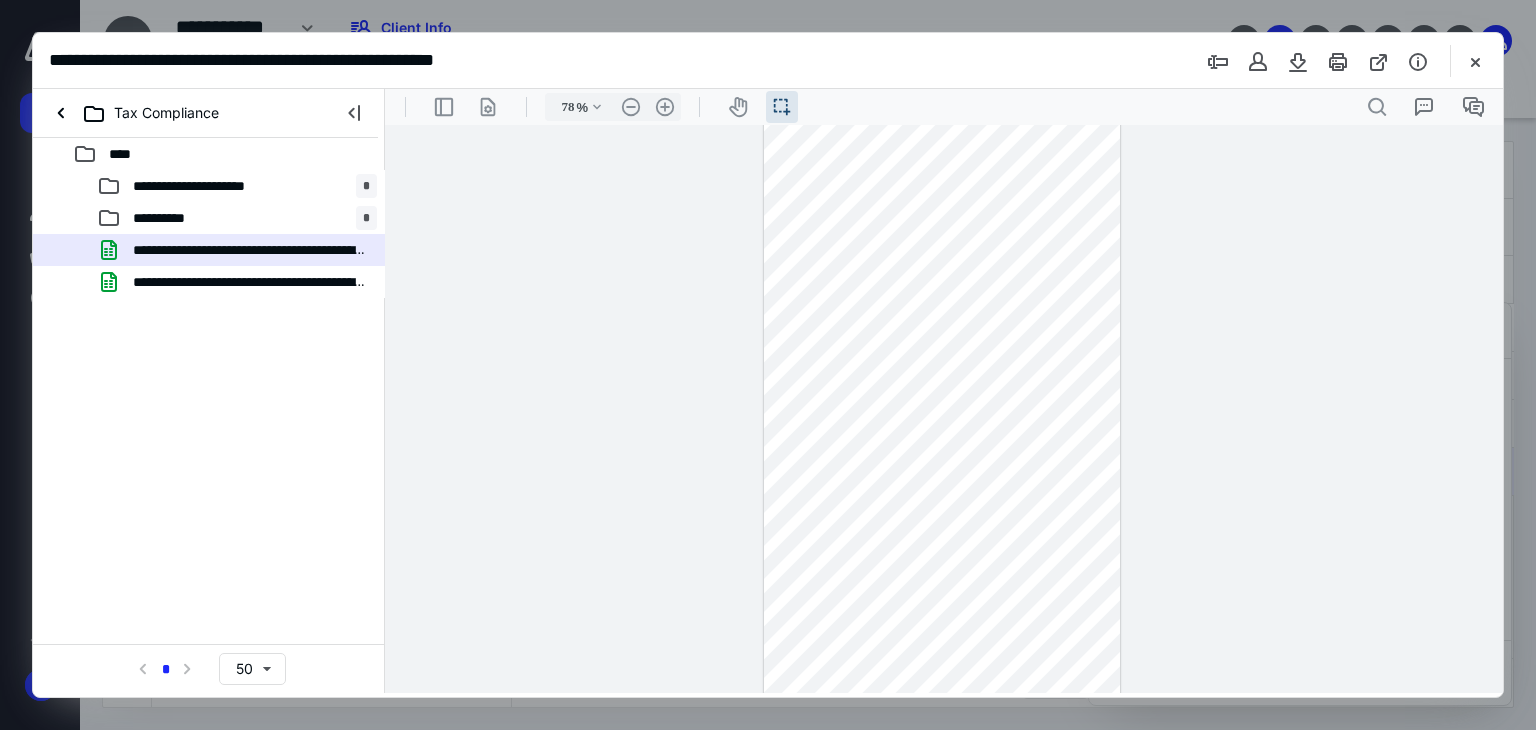 click on "**********" at bounding box center [209, 415] 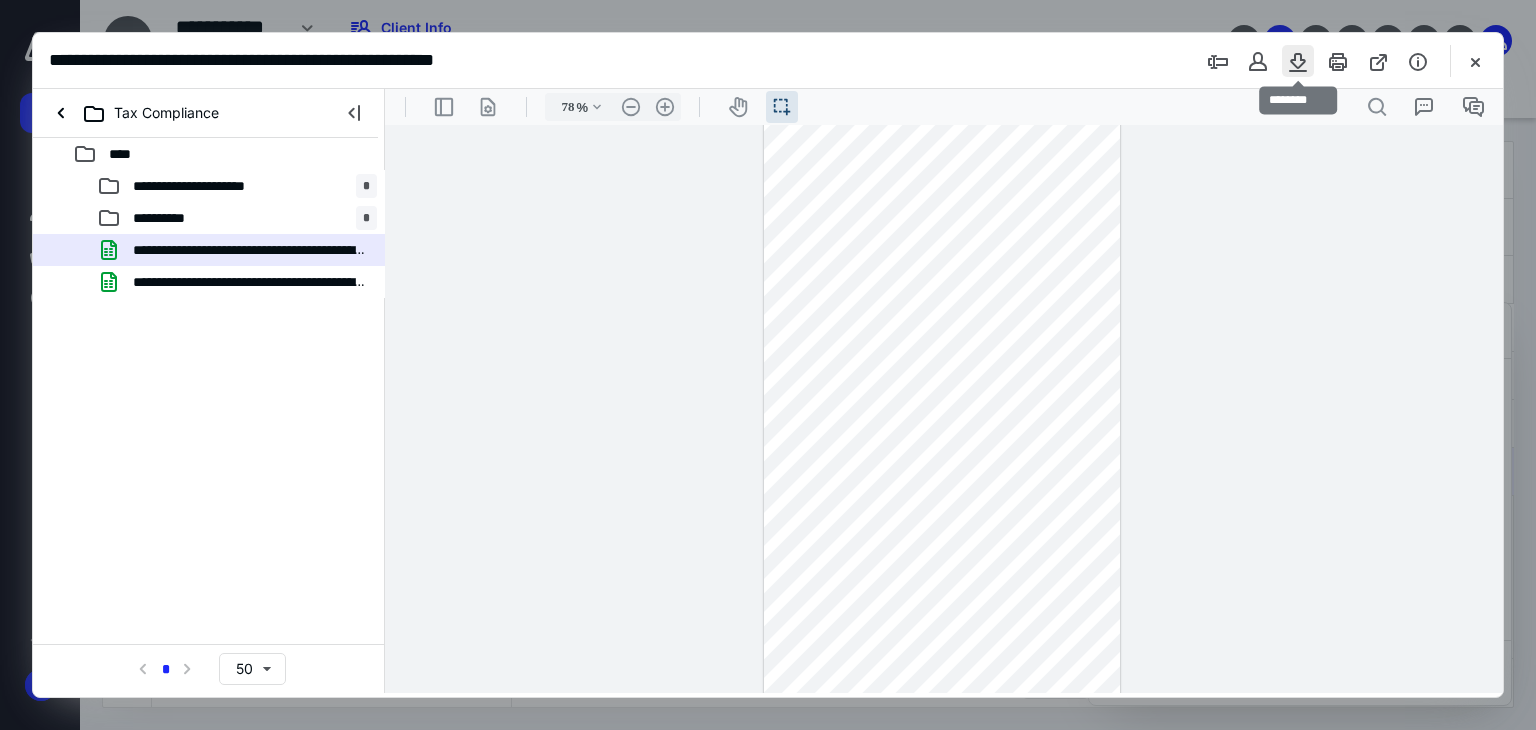 click at bounding box center (1298, 61) 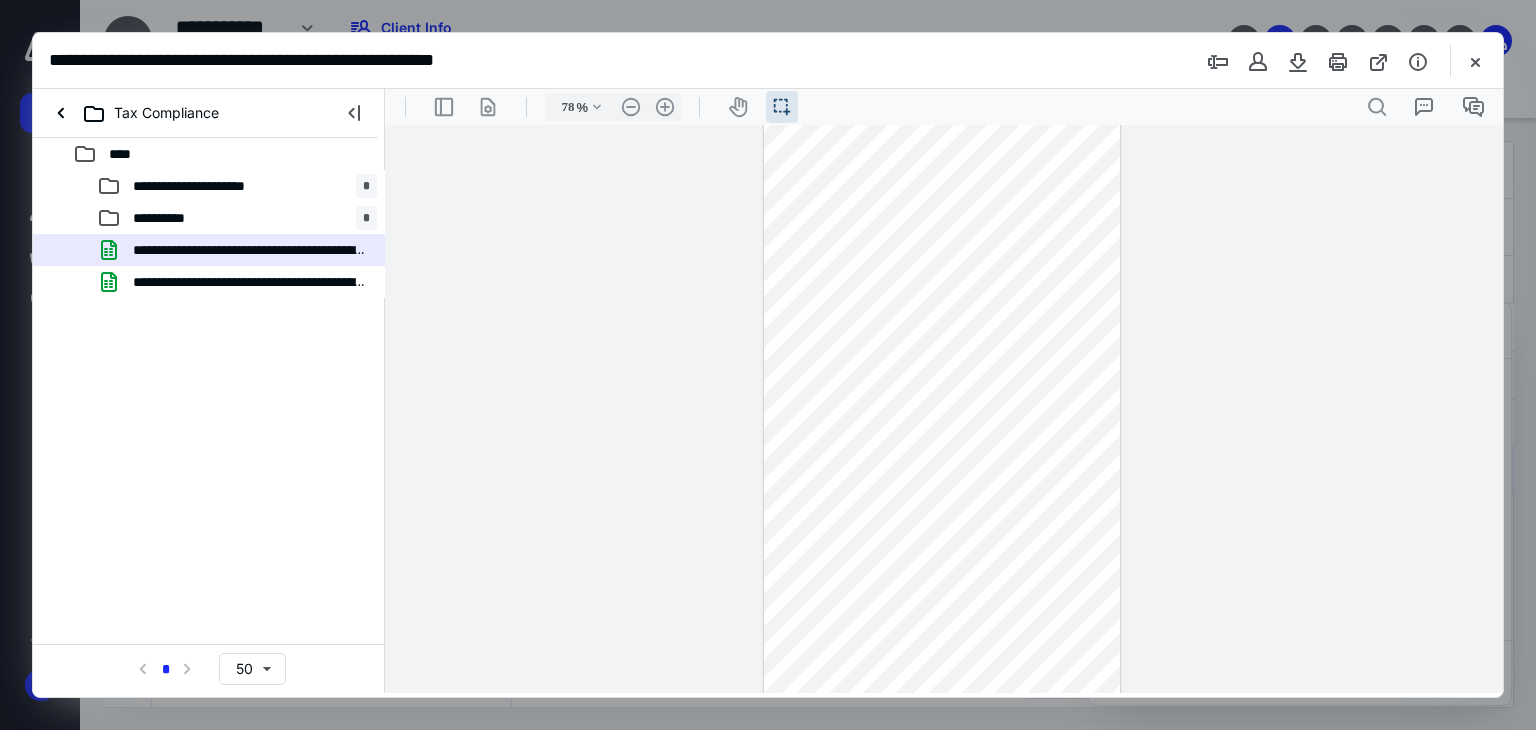 type 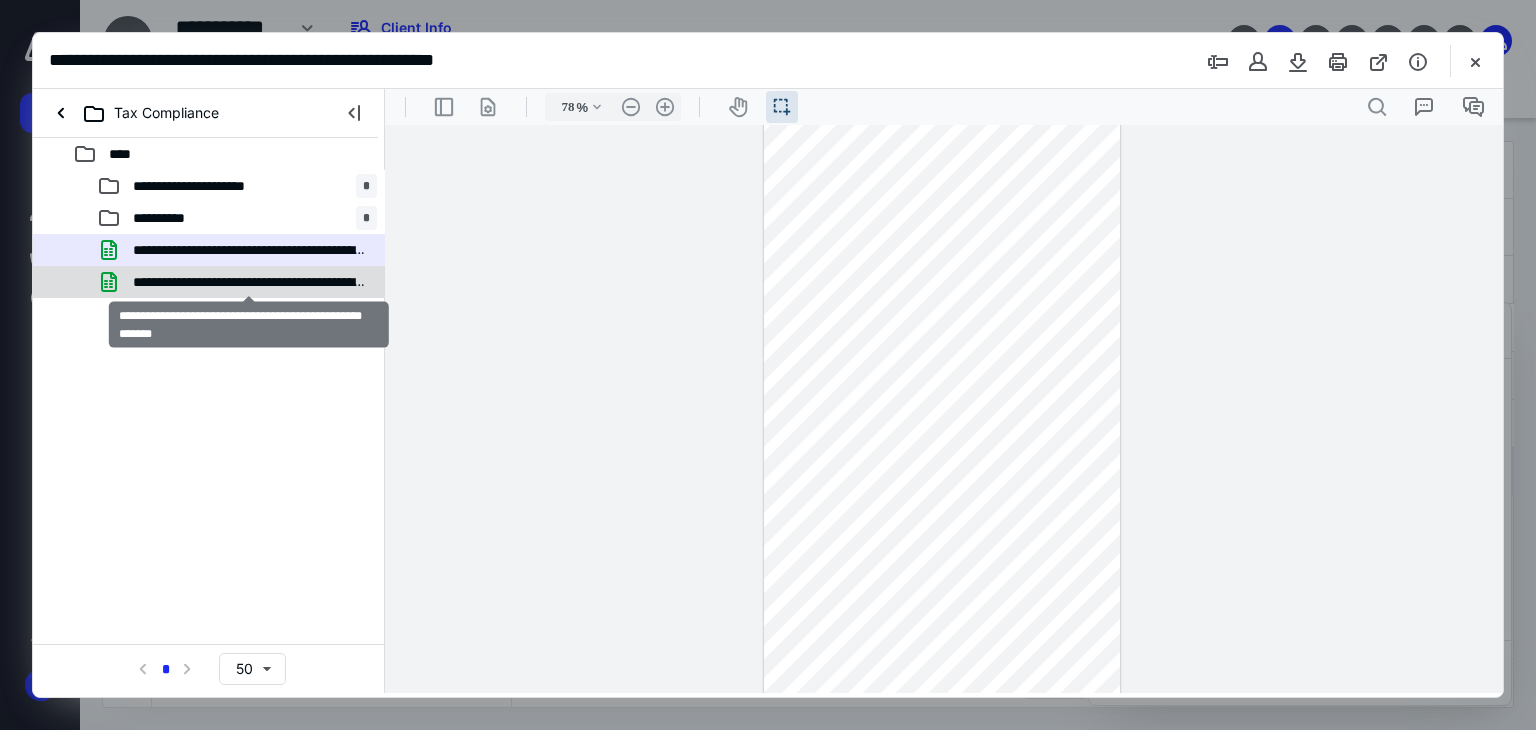 click on "**********" at bounding box center (249, 282) 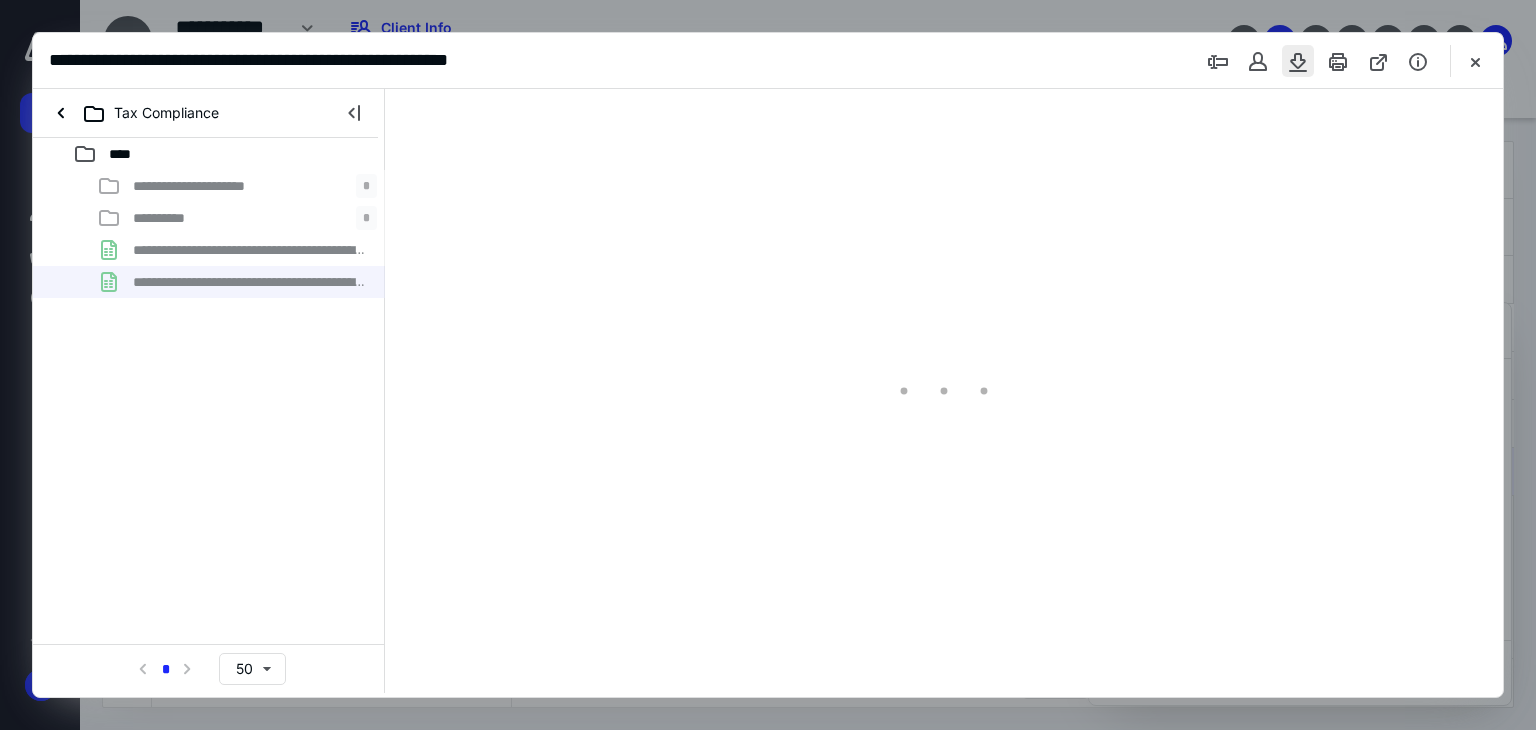 type on "79" 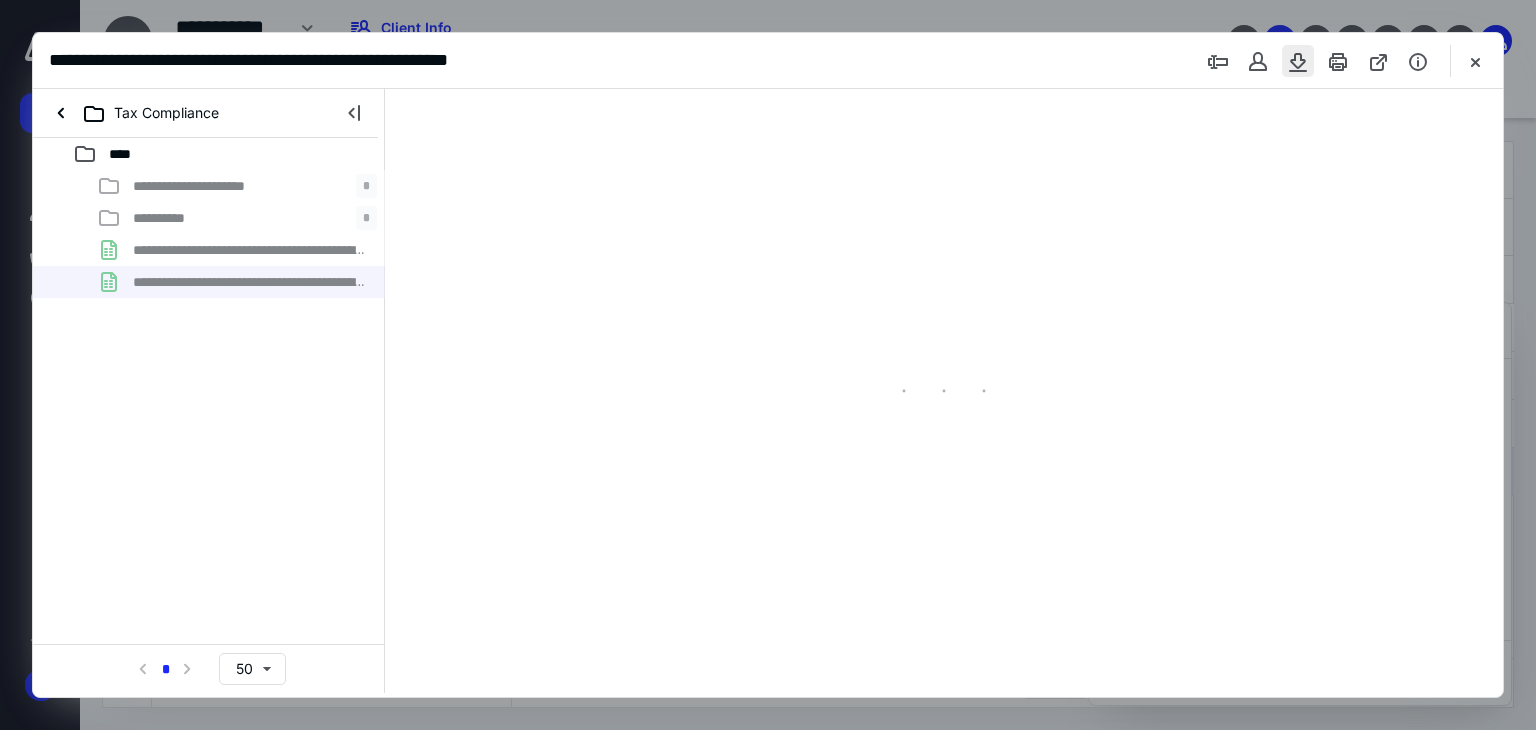scroll, scrollTop: 0, scrollLeft: 0, axis: both 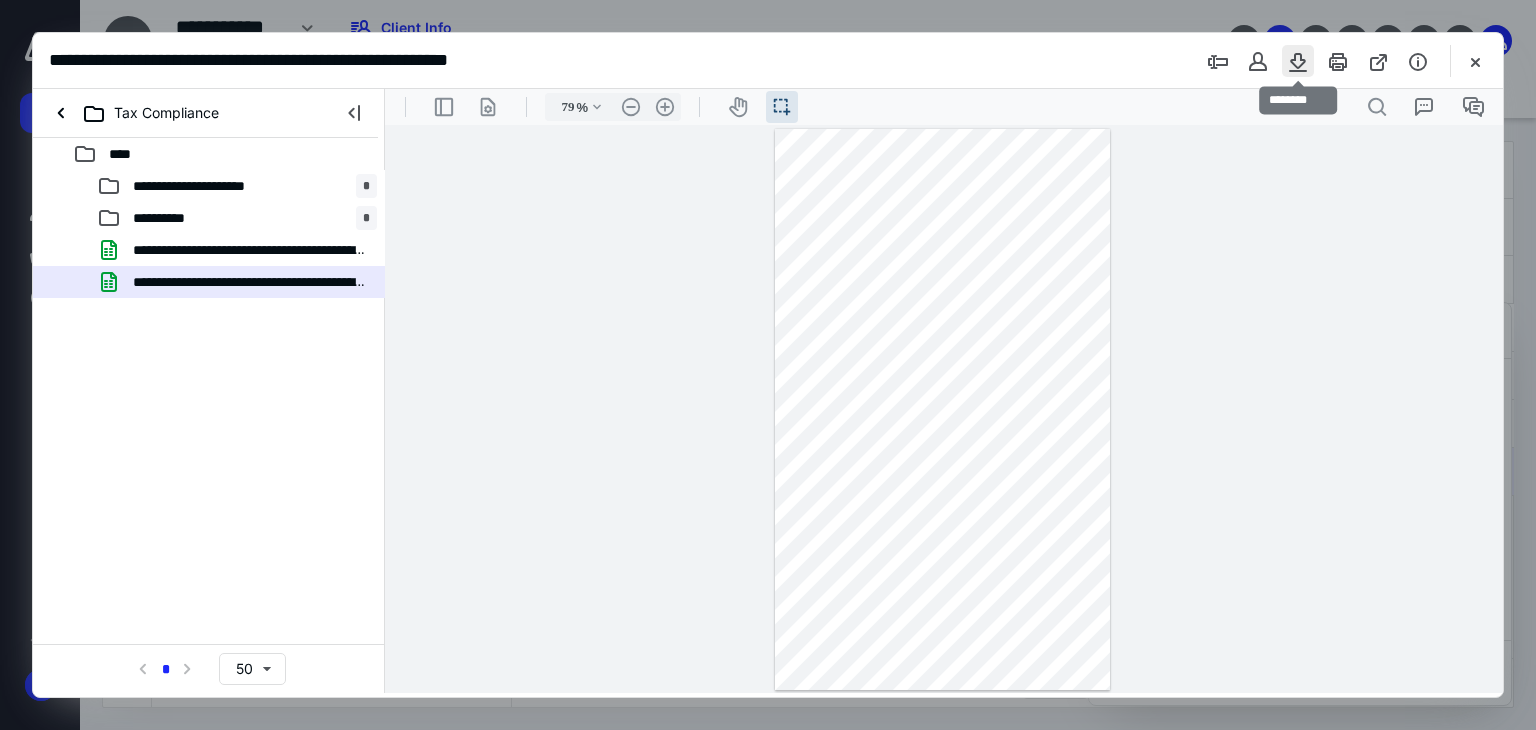 click at bounding box center (1298, 61) 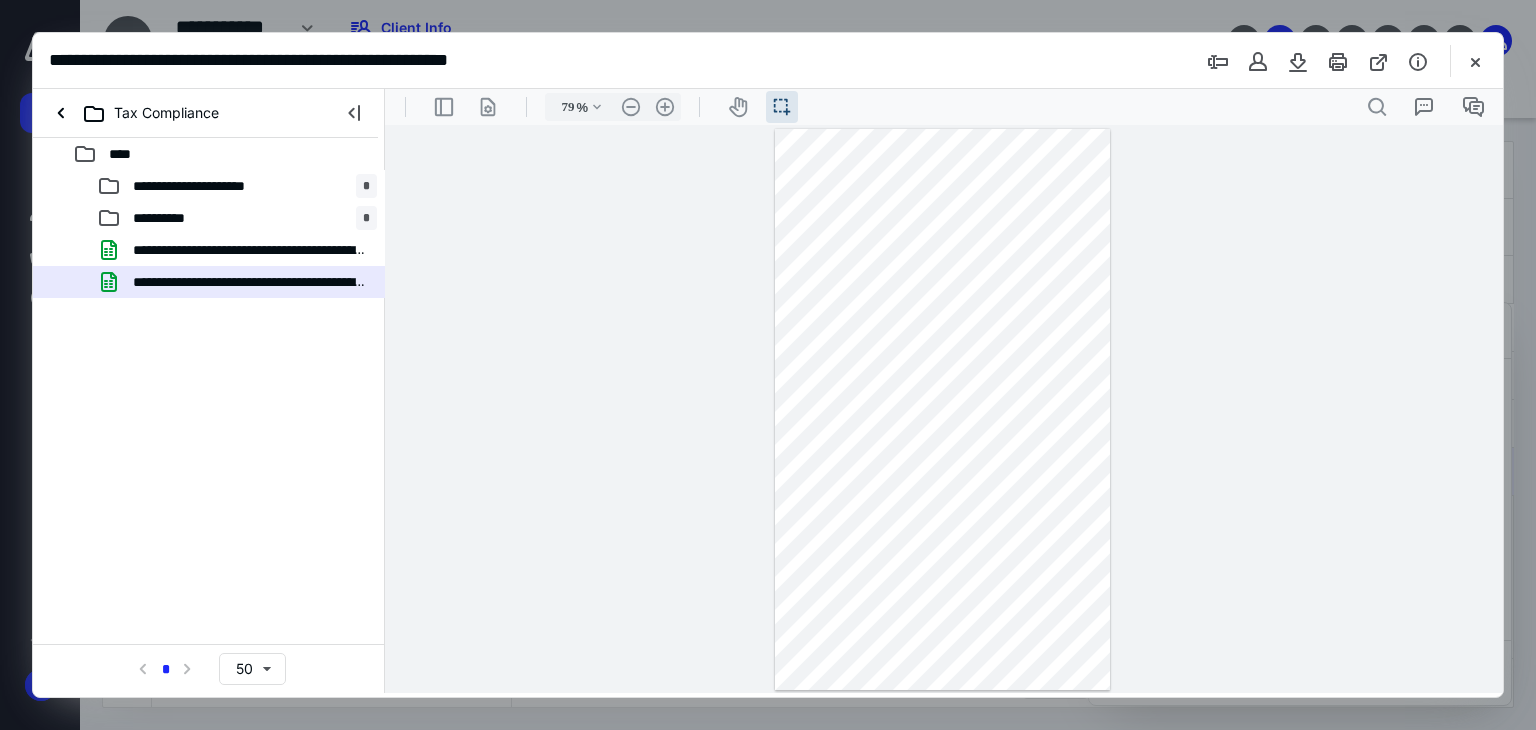 type 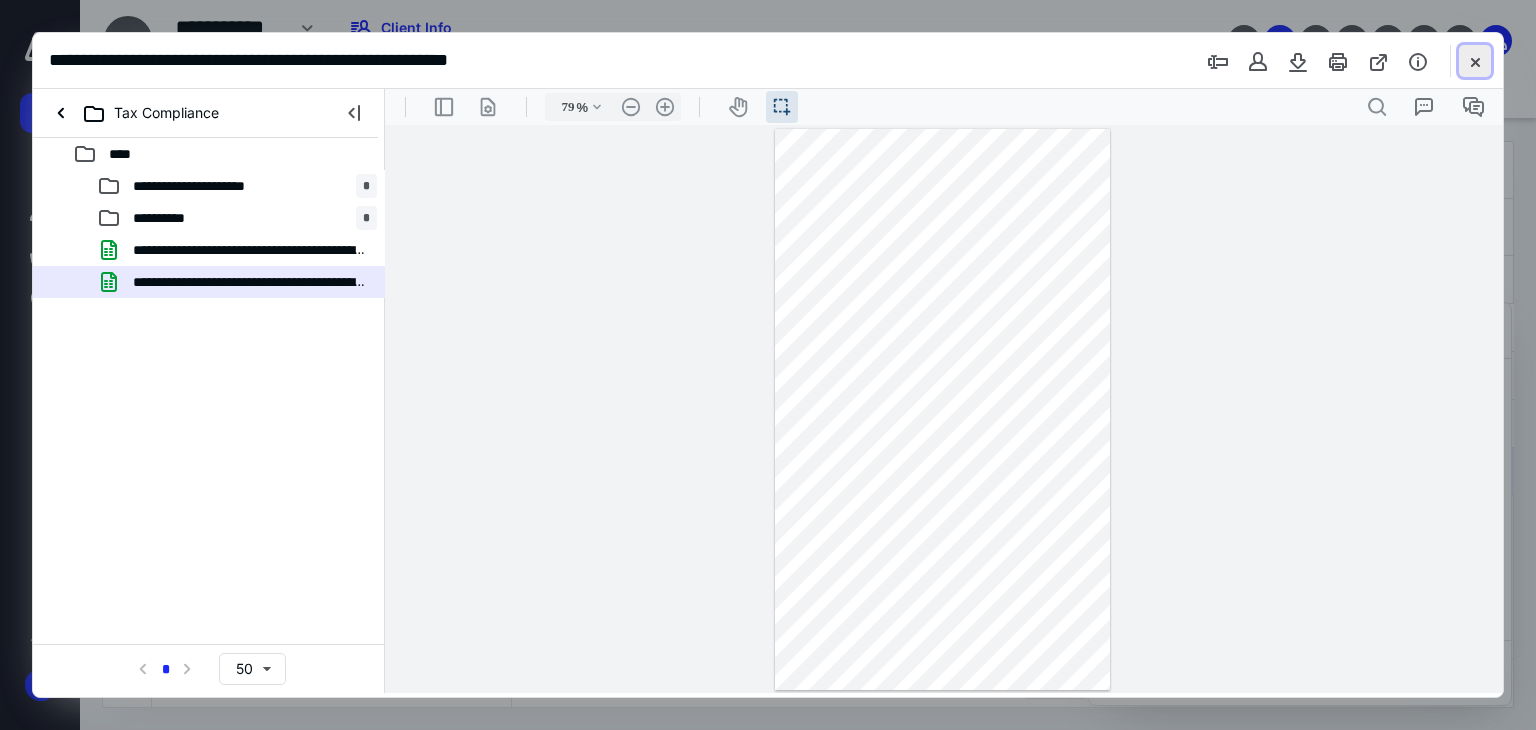 click at bounding box center [1475, 61] 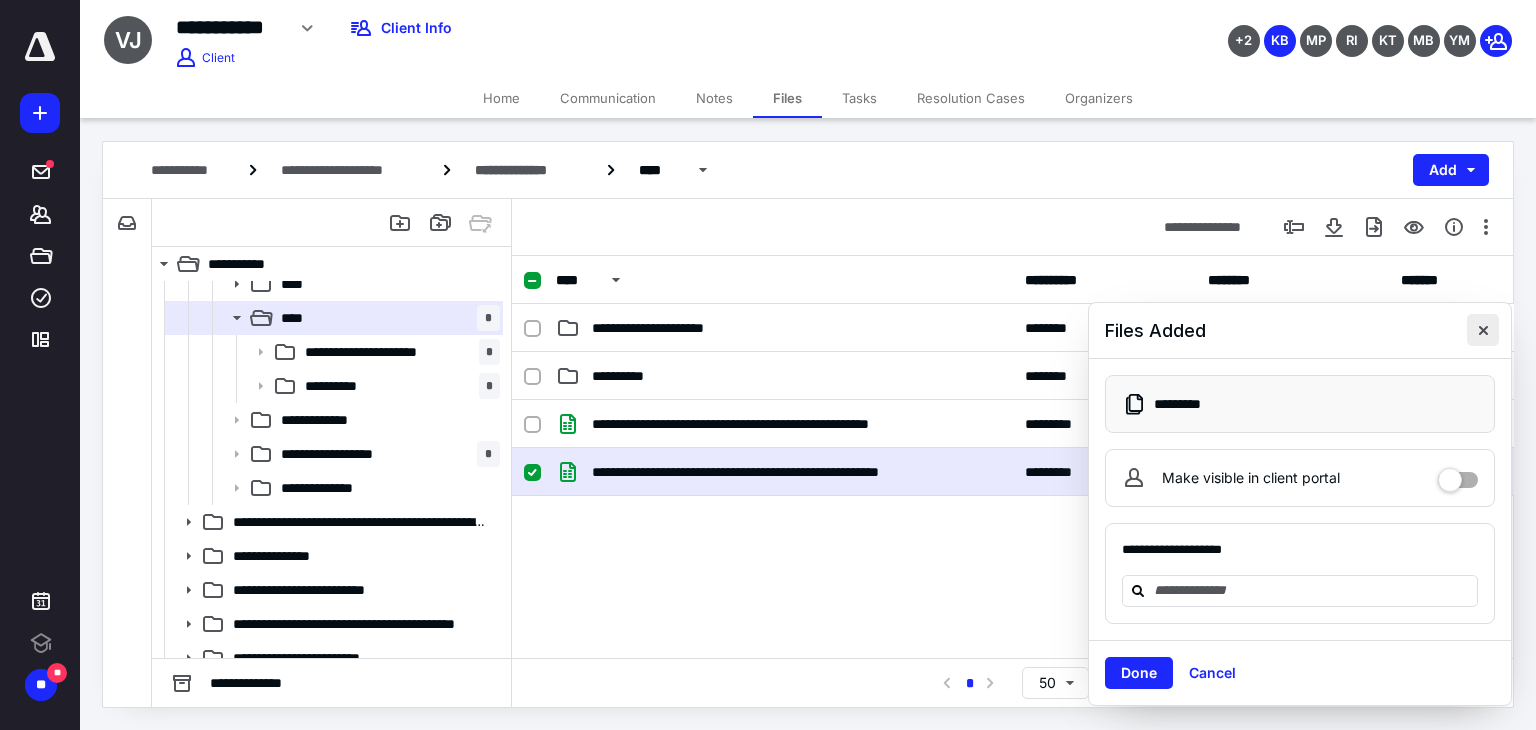 click at bounding box center [1483, 330] 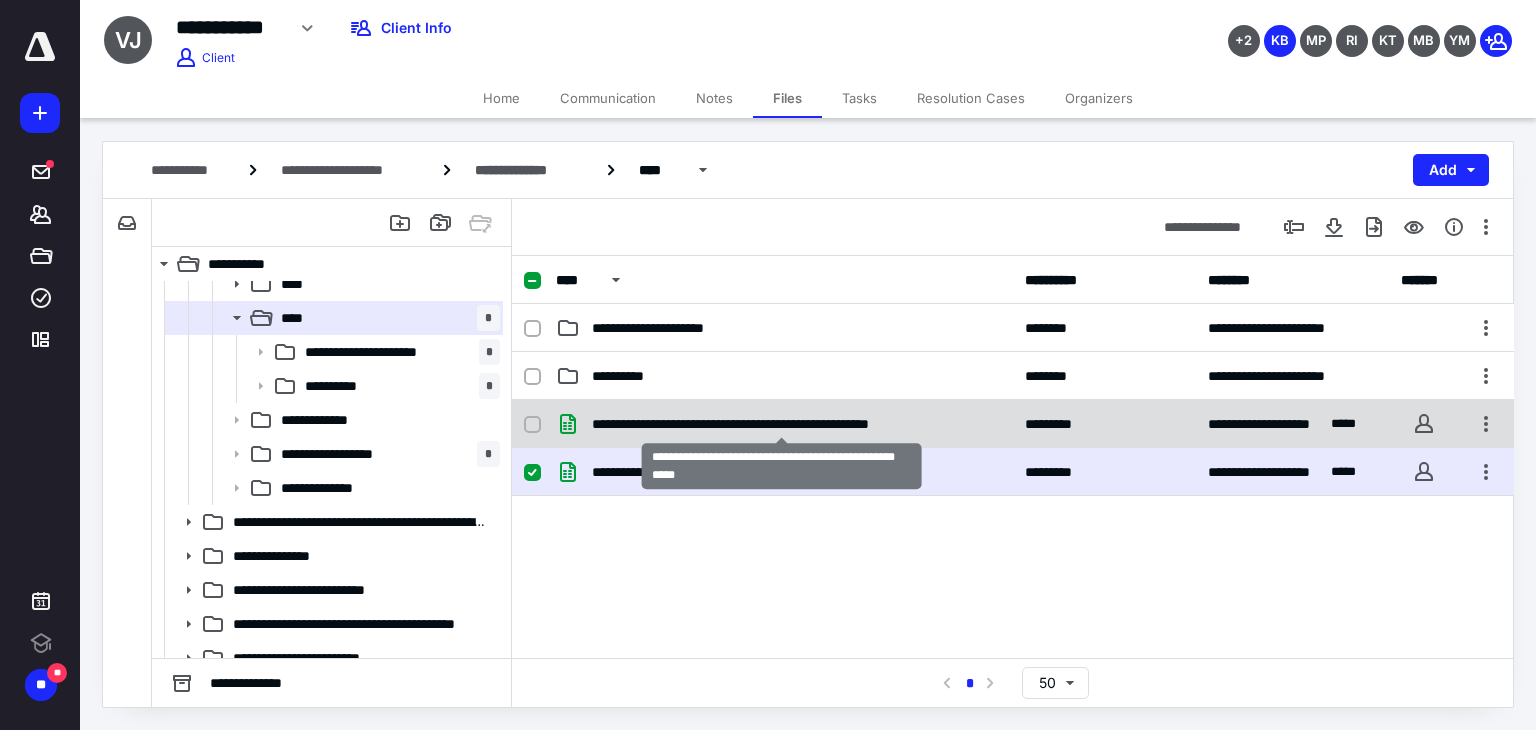 checkbox on "true" 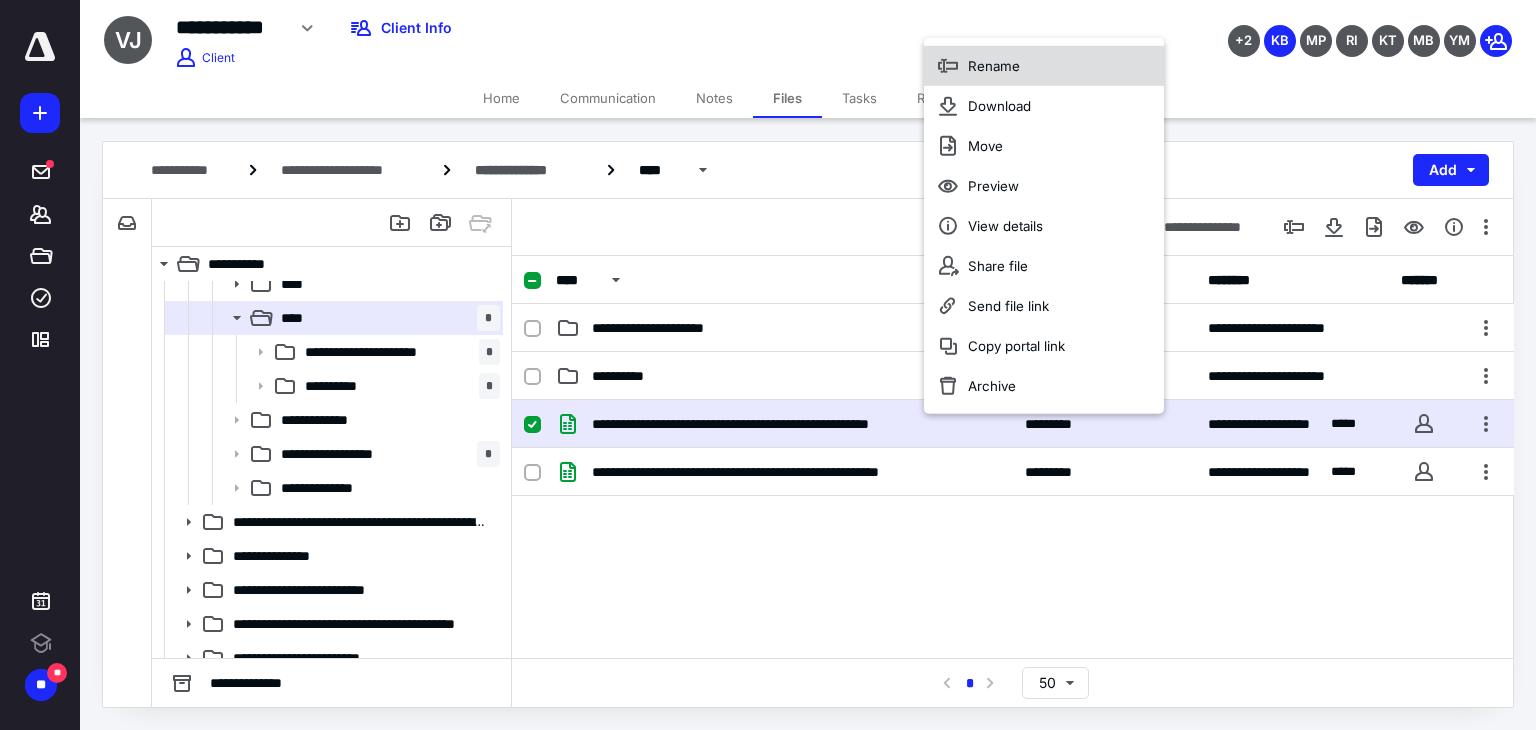 click on "Rename" at bounding box center (1044, 65) 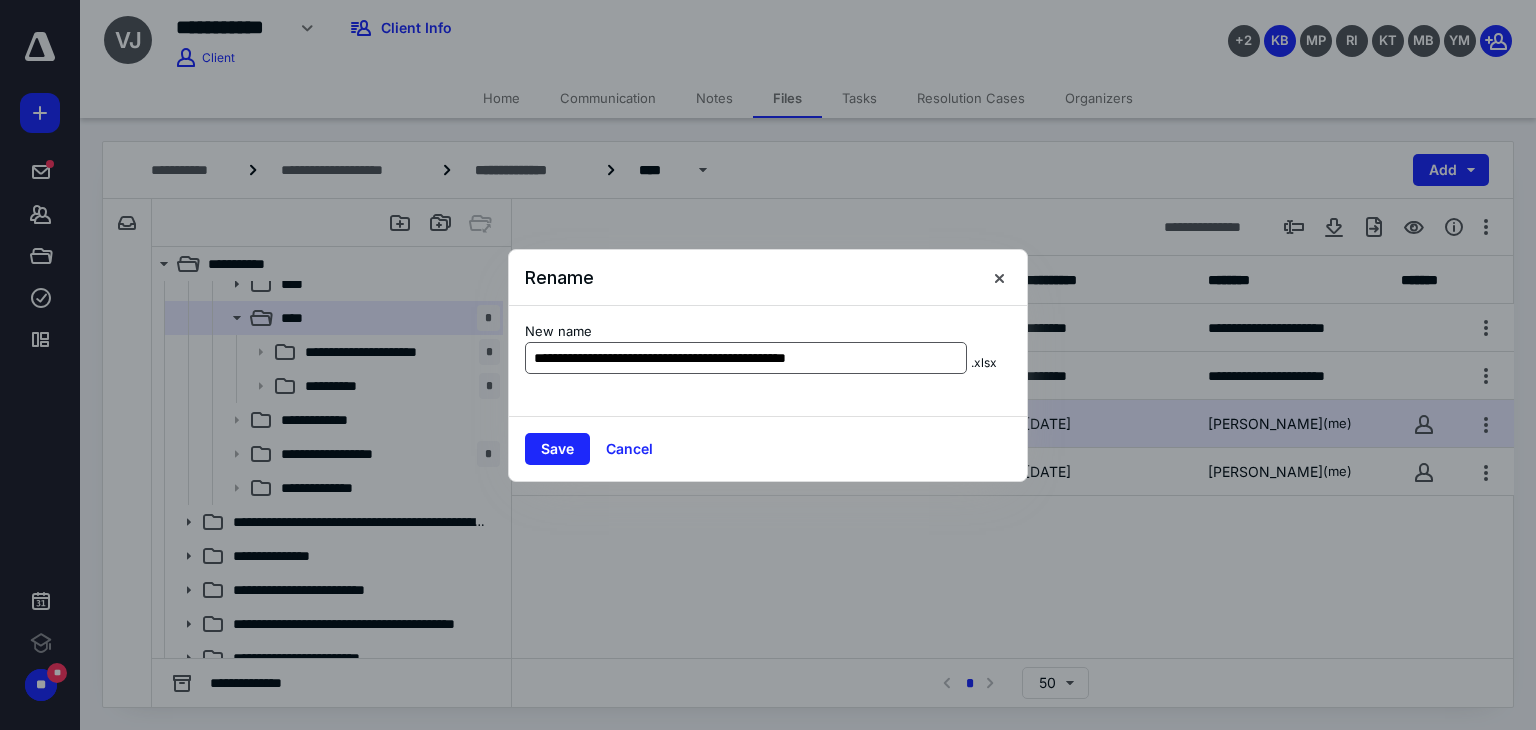 click on "**********" at bounding box center [746, 358] 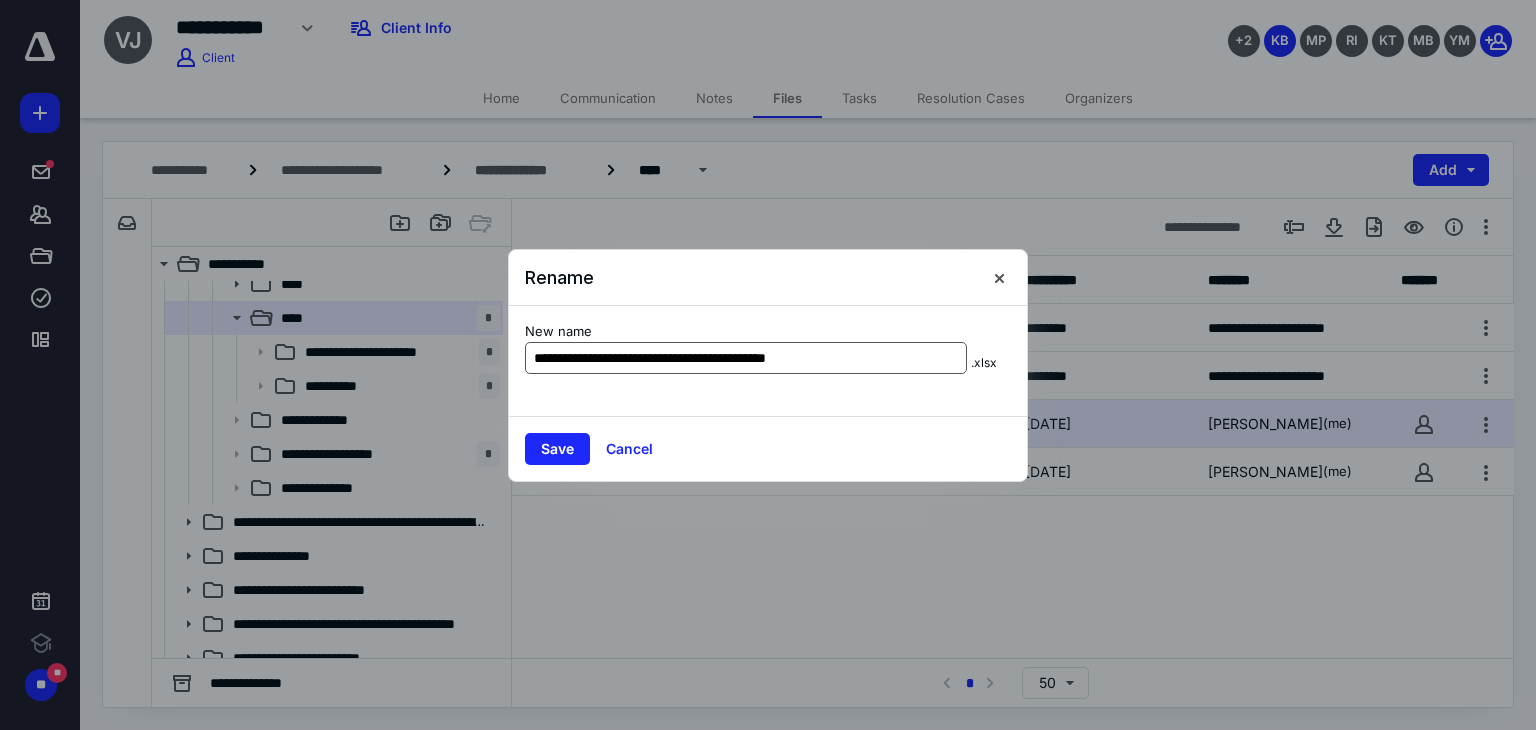 click on "**********" at bounding box center (746, 358) 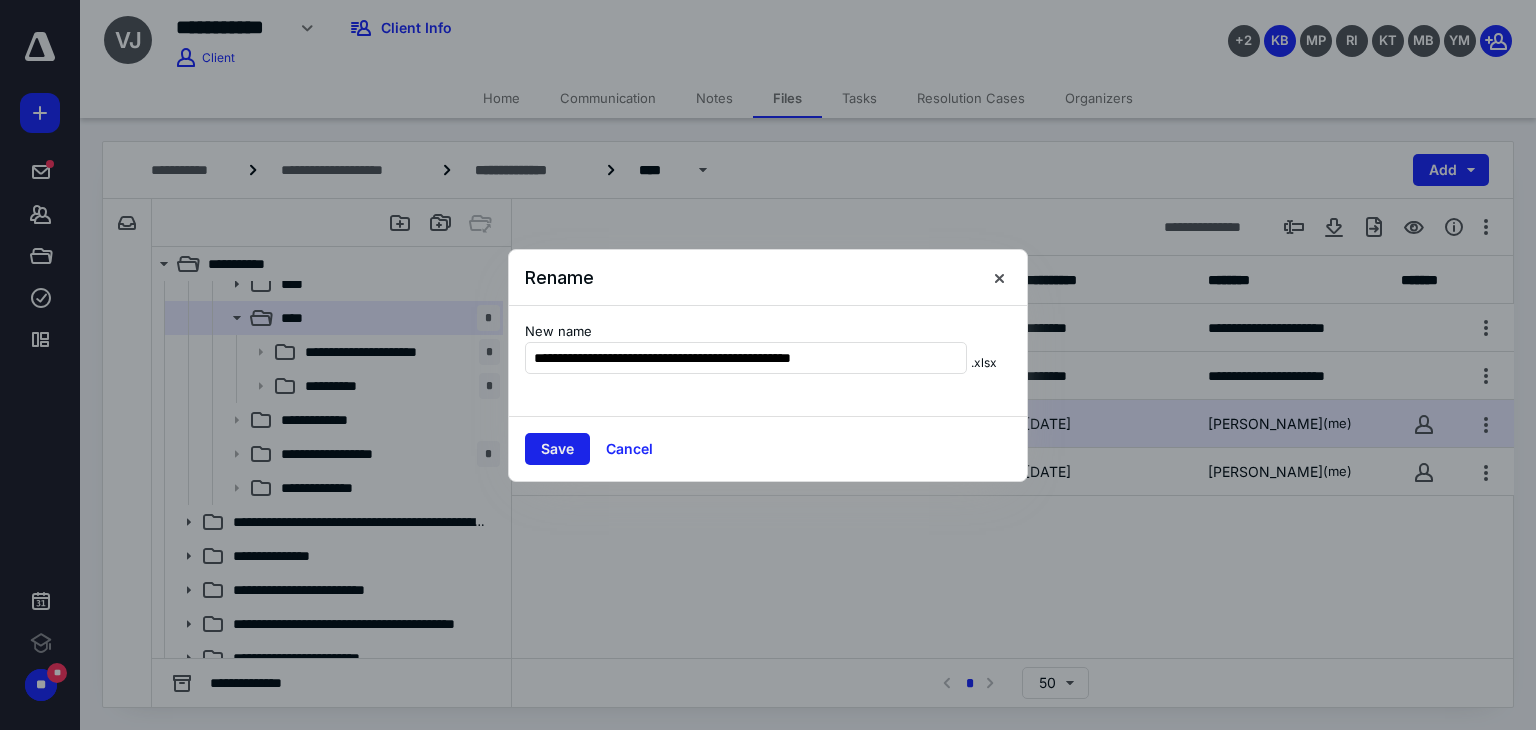 type on "**********" 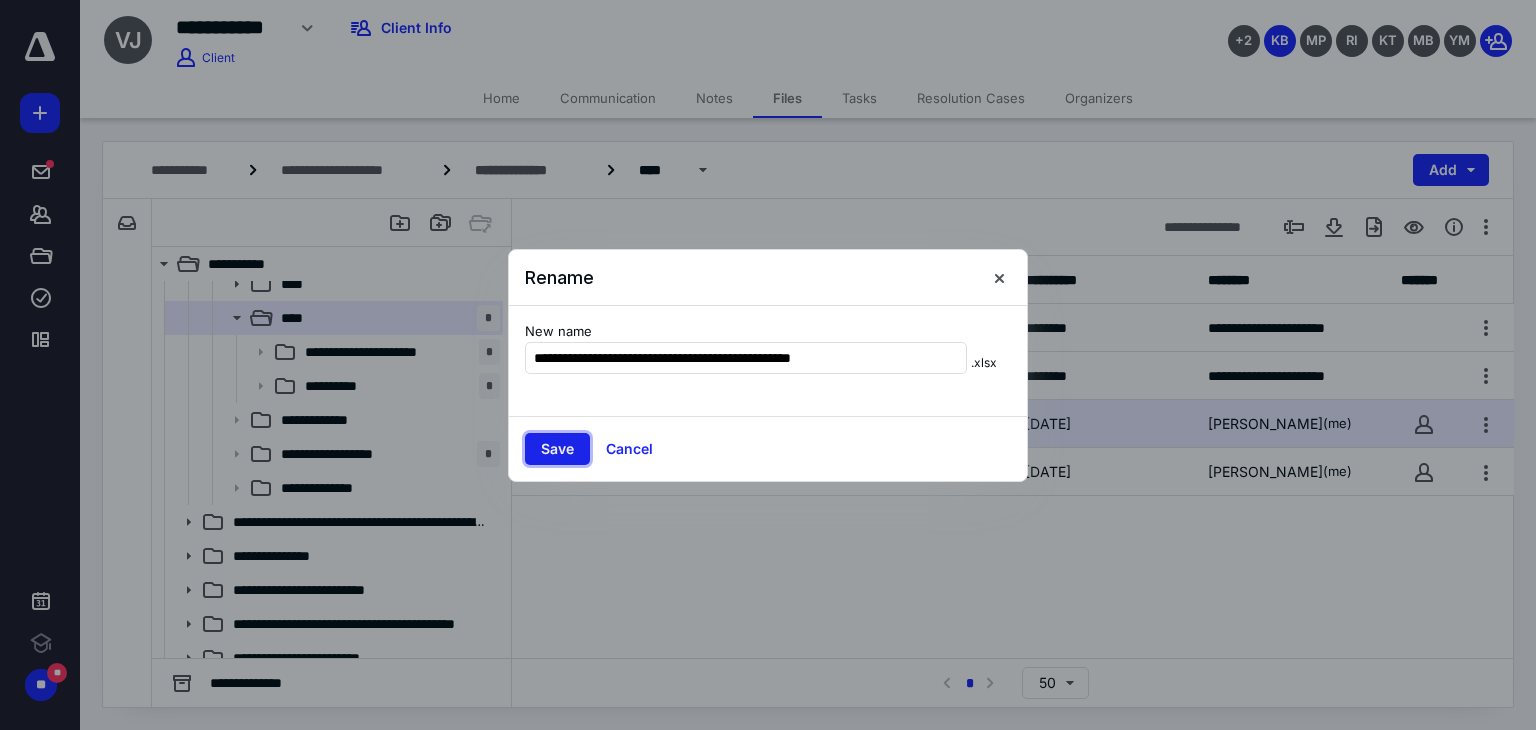click on "Save" at bounding box center (557, 449) 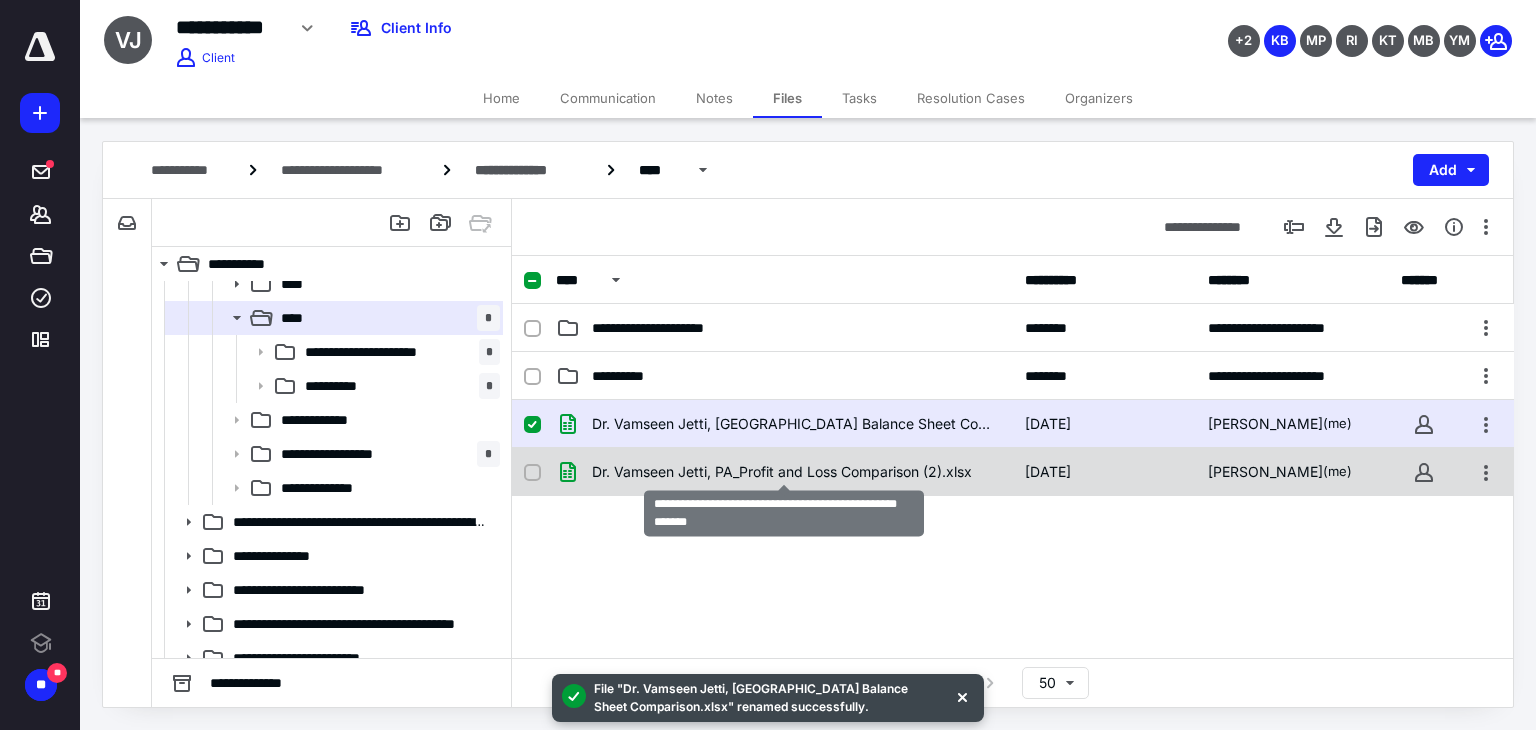 checkbox on "false" 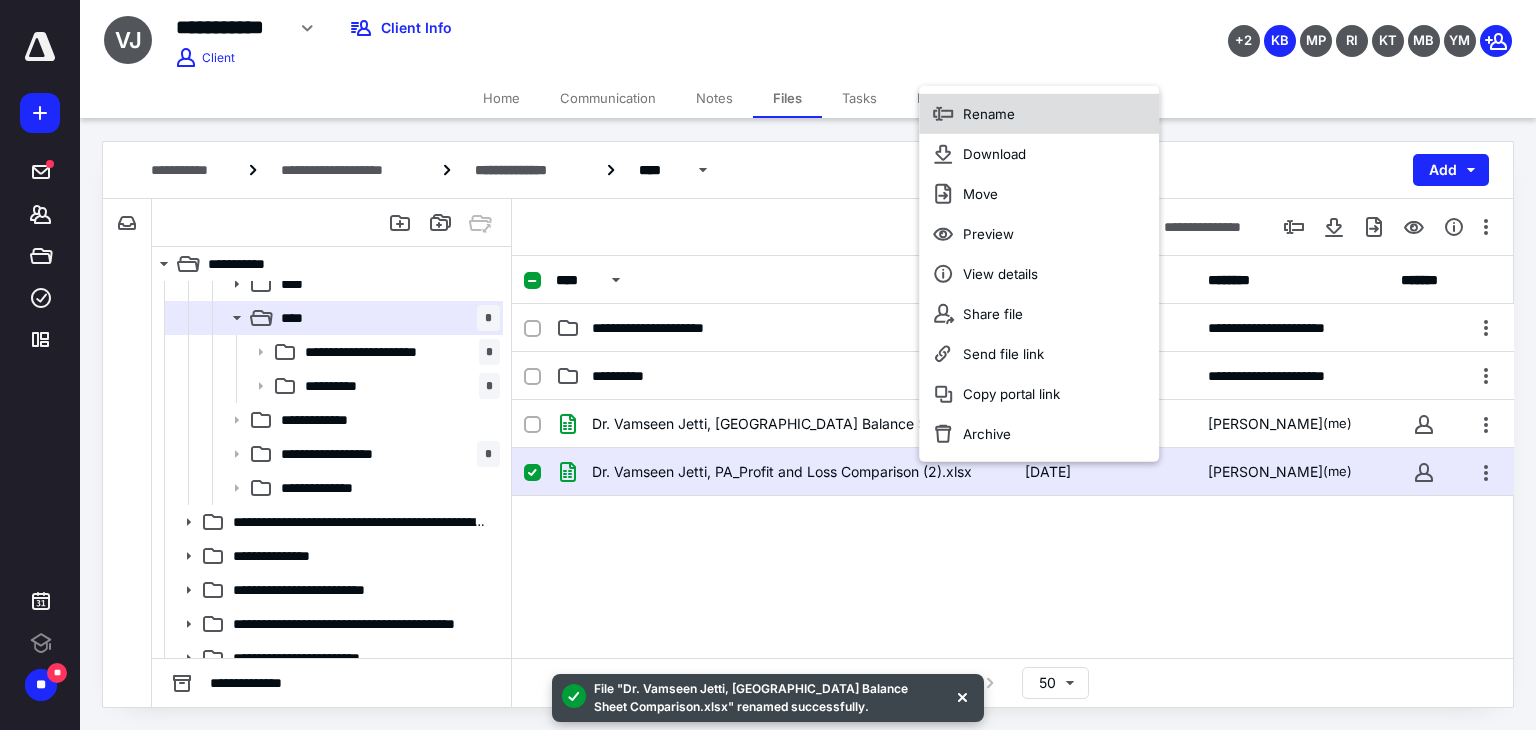 click on "Rename" at bounding box center [989, 113] 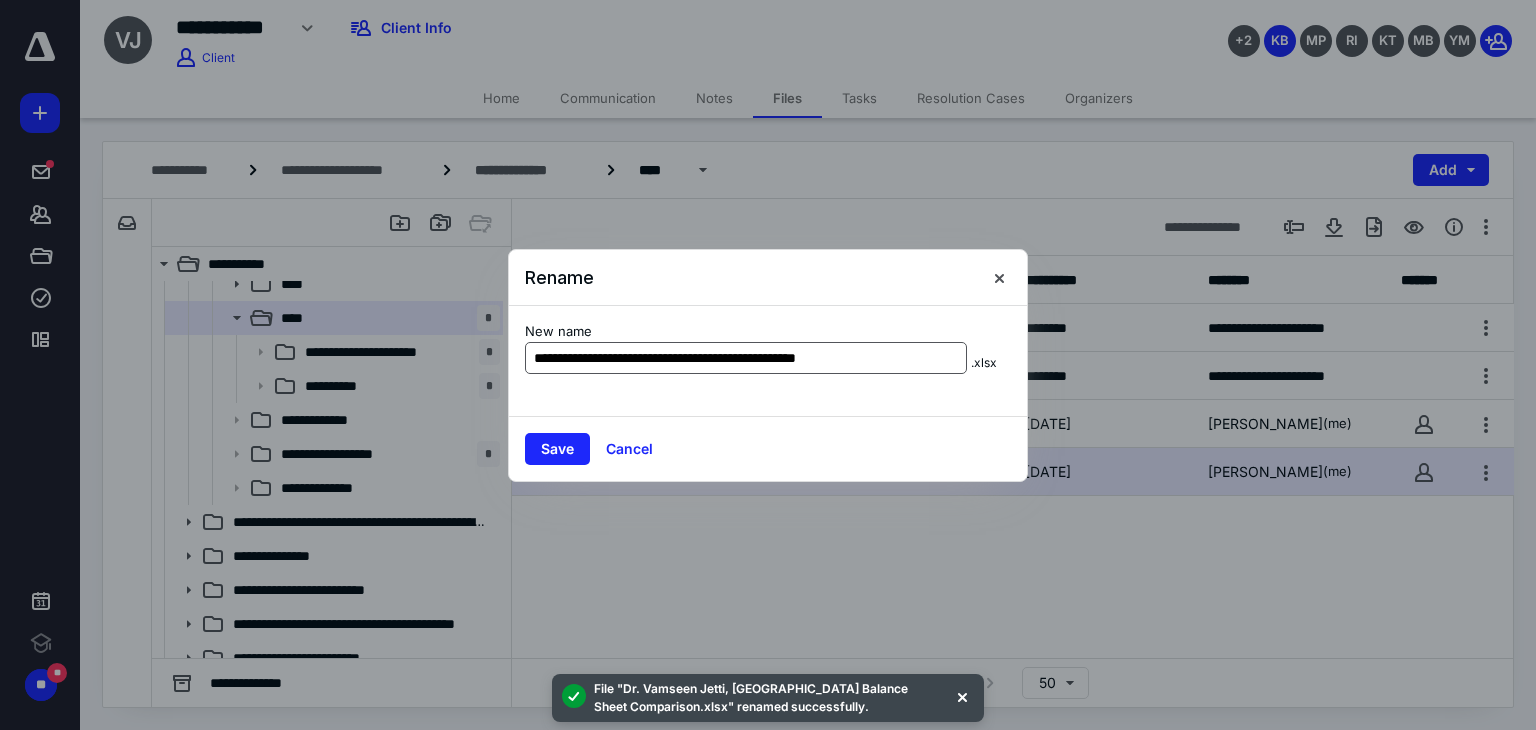 click on "**********" at bounding box center (746, 358) 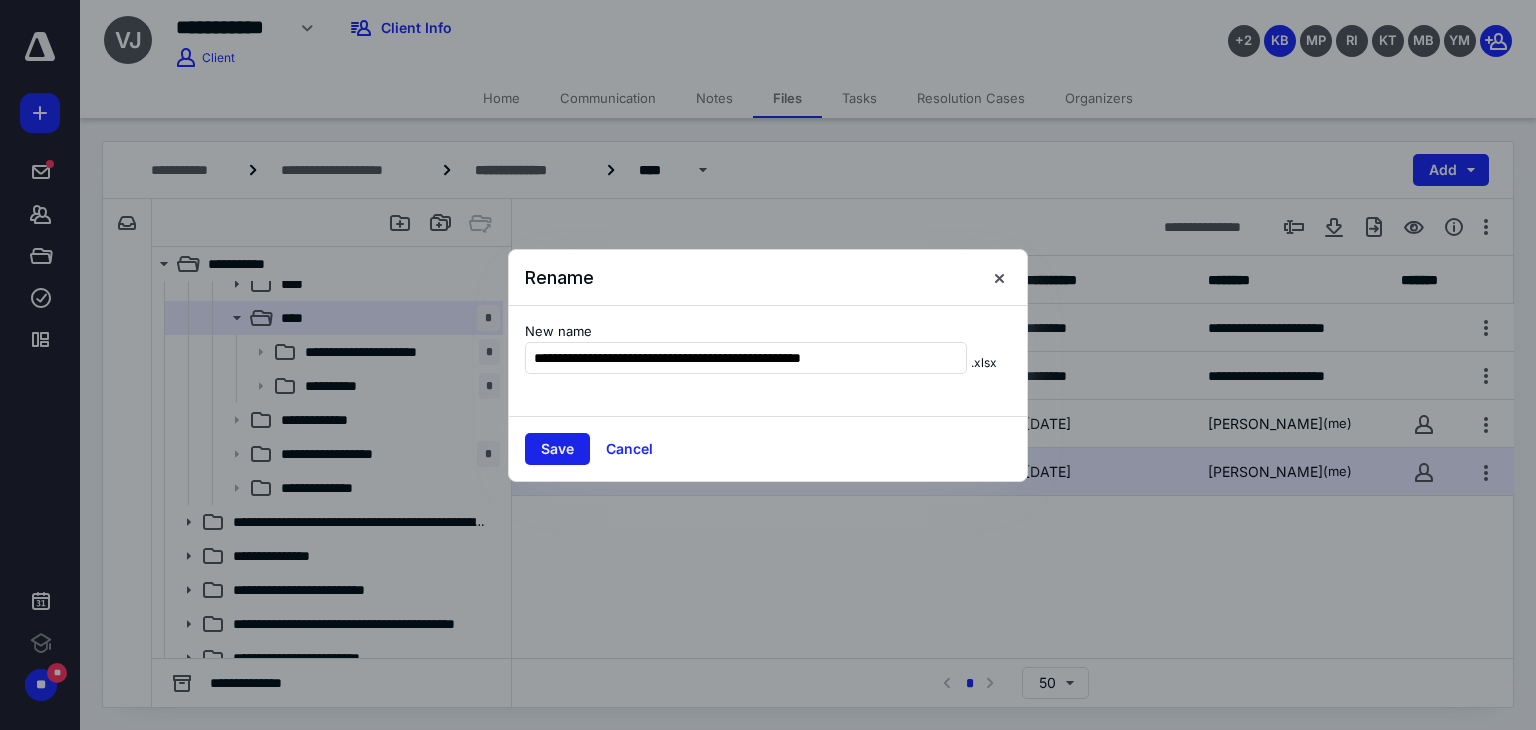 type on "**********" 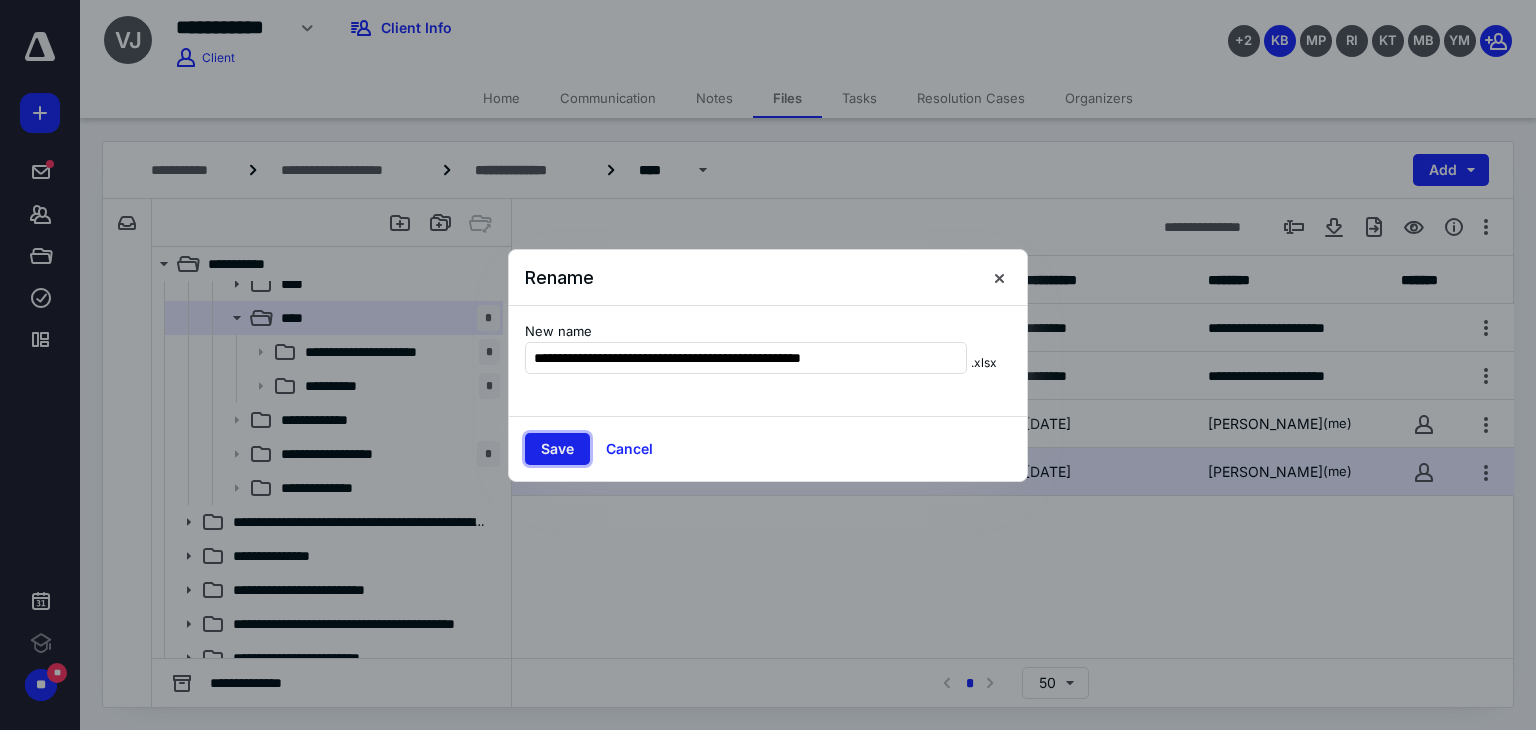 click on "Save" at bounding box center [557, 449] 